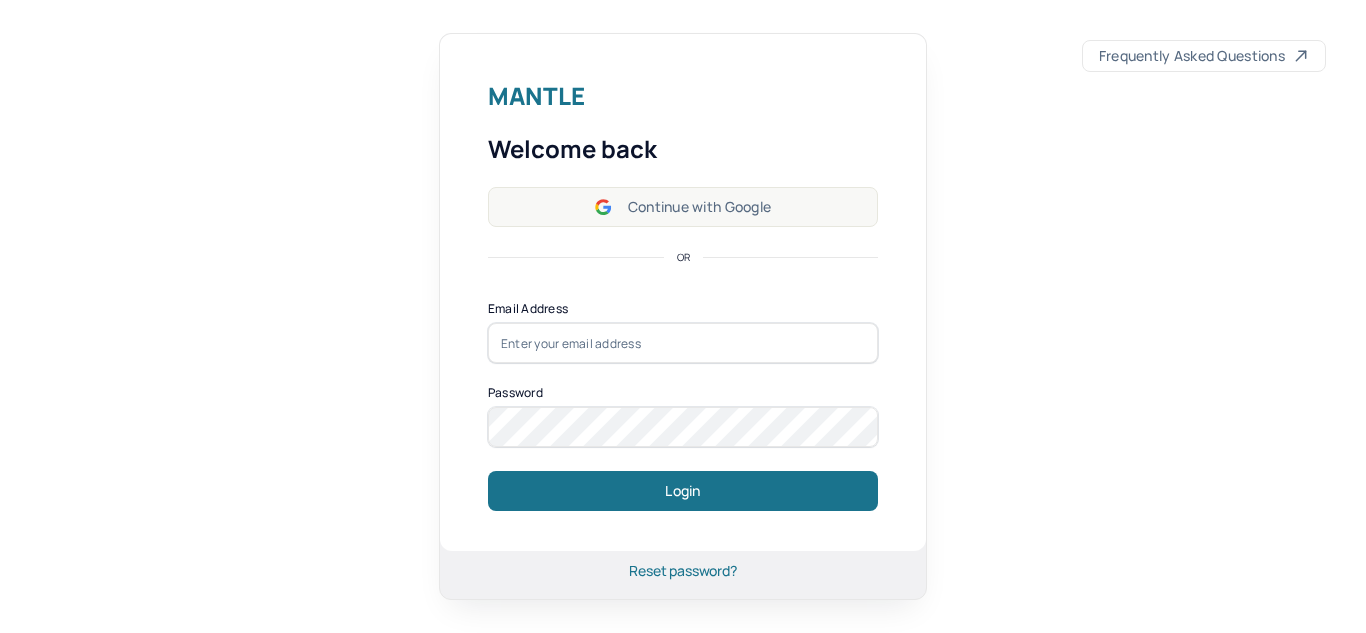 scroll, scrollTop: 0, scrollLeft: 0, axis: both 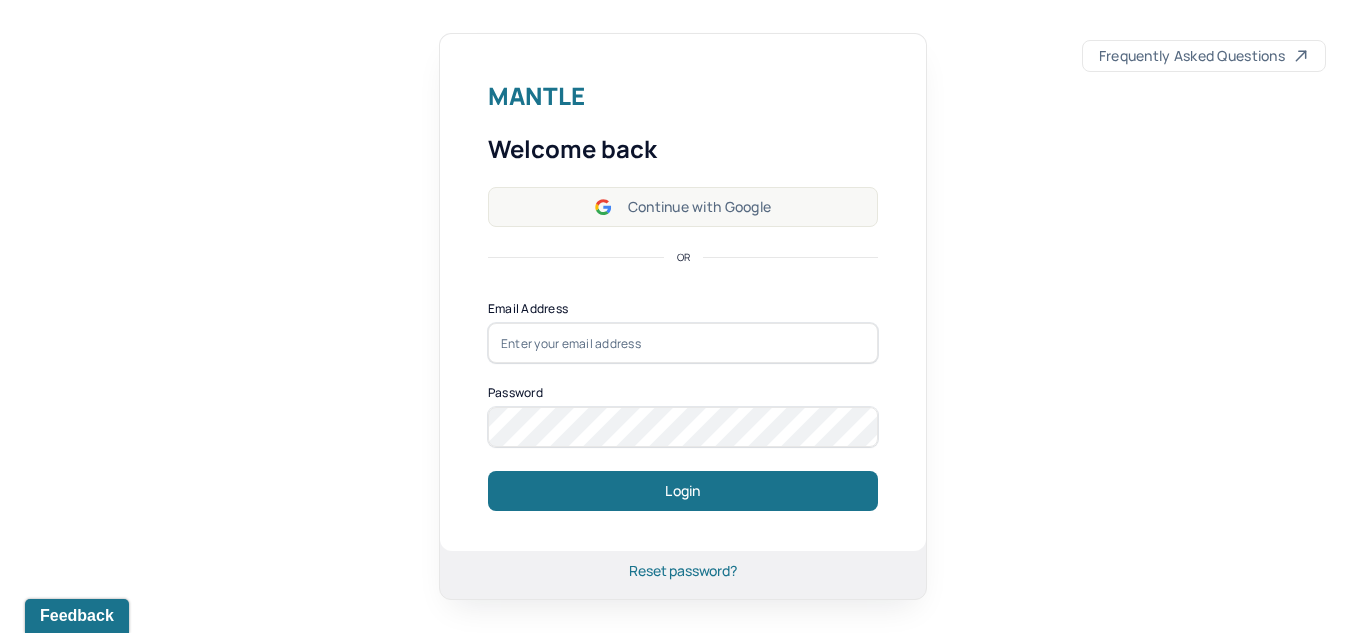 click on "Continue with Google" at bounding box center [683, 207] 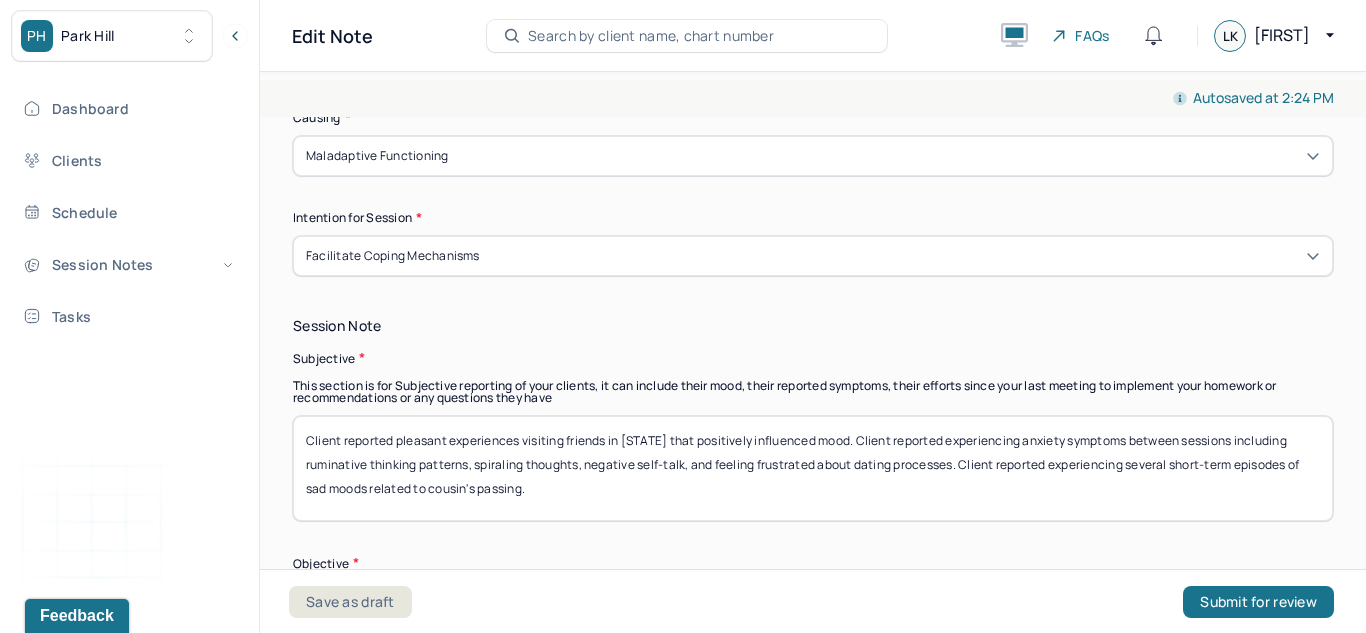 scroll, scrollTop: 1332, scrollLeft: 0, axis: vertical 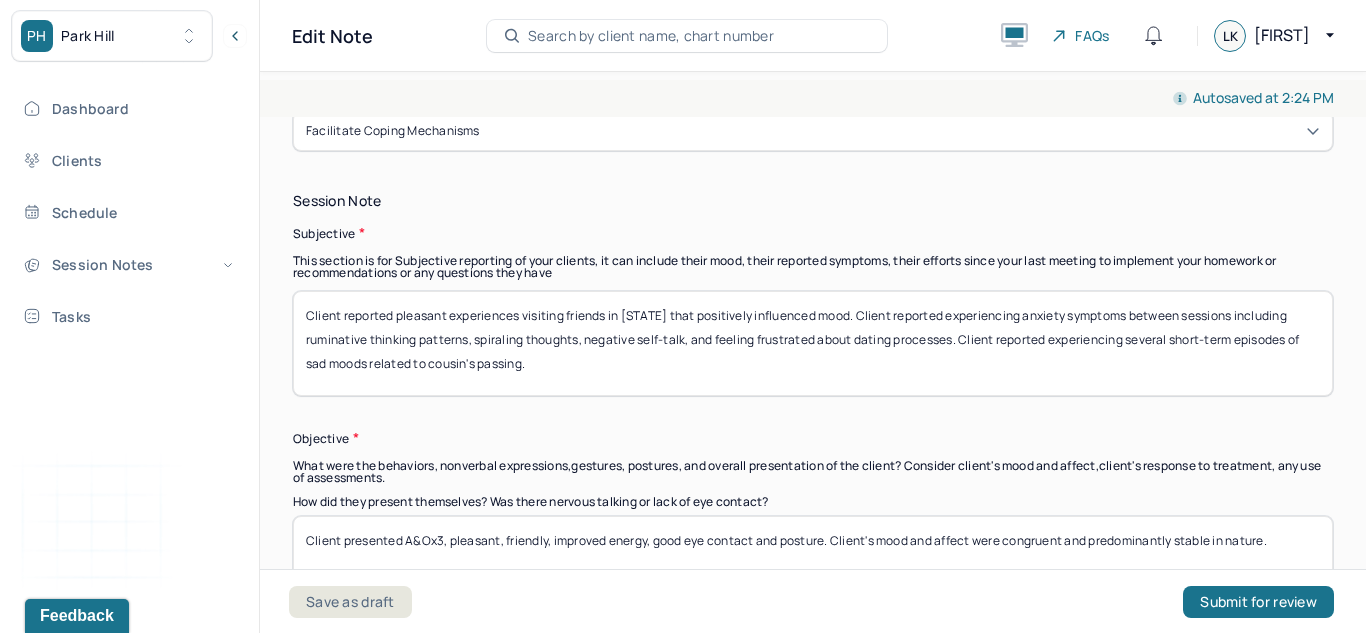 click on "Client reported pleasant experiences visiting friends in [STATE] that positively influenced mood. Client reported experiencing anxiety symptoms between sessions including ruminative thinking patterns, spiraling thoughts, negative self-talk, and feeling frustrated about dating processes. Client reported experiencing several short-term episodes of sad moods related to cousin's passing." at bounding box center (813, 343) 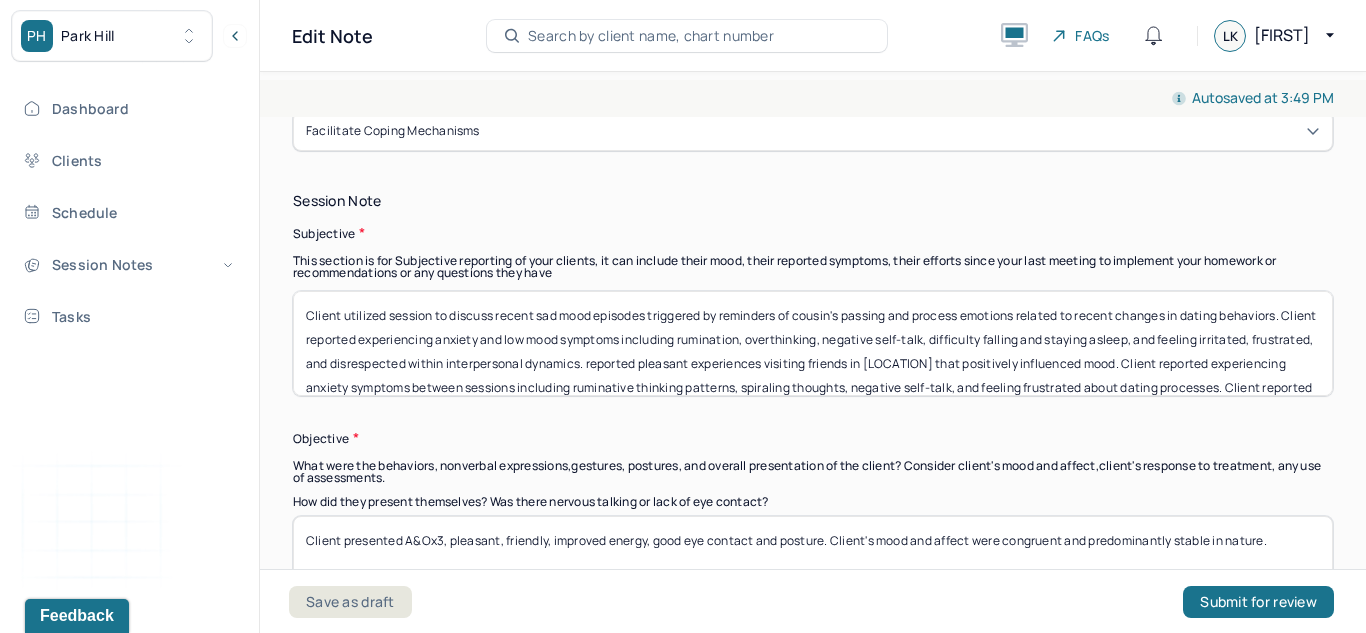 scroll, scrollTop: 41, scrollLeft: 0, axis: vertical 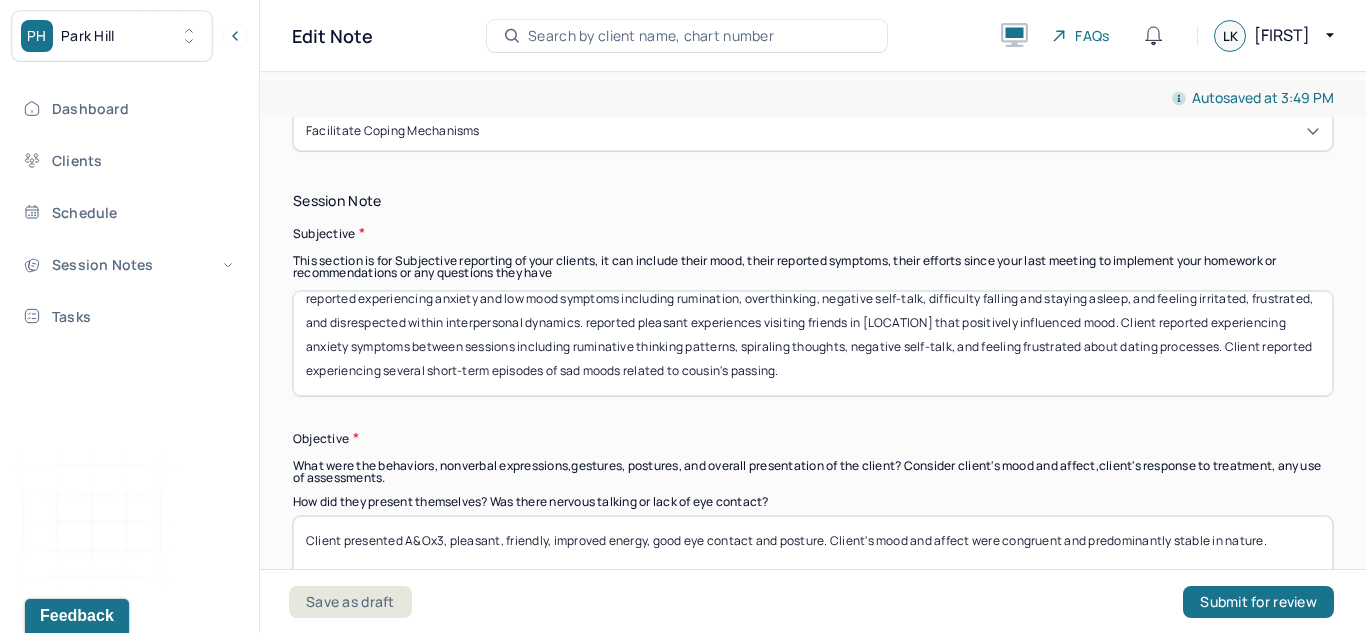 drag, startPoint x: 710, startPoint y: 363, endPoint x: 1355, endPoint y: 407, distance: 646.499 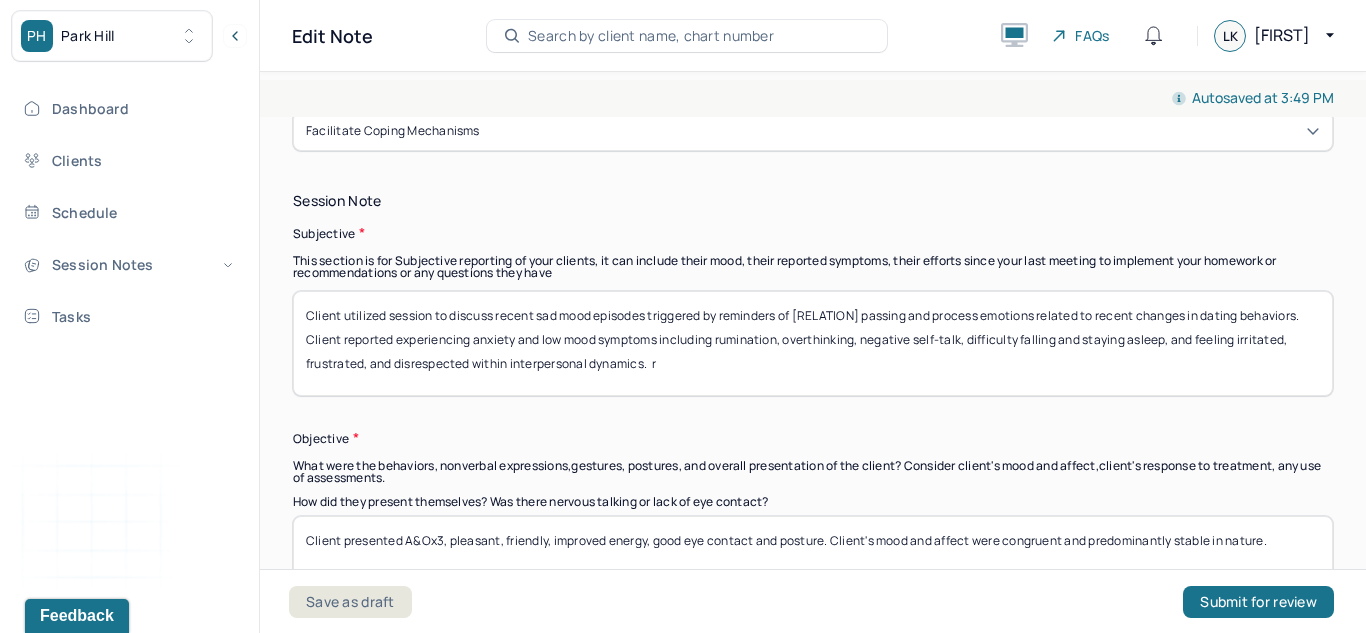 scroll, scrollTop: 0, scrollLeft: 0, axis: both 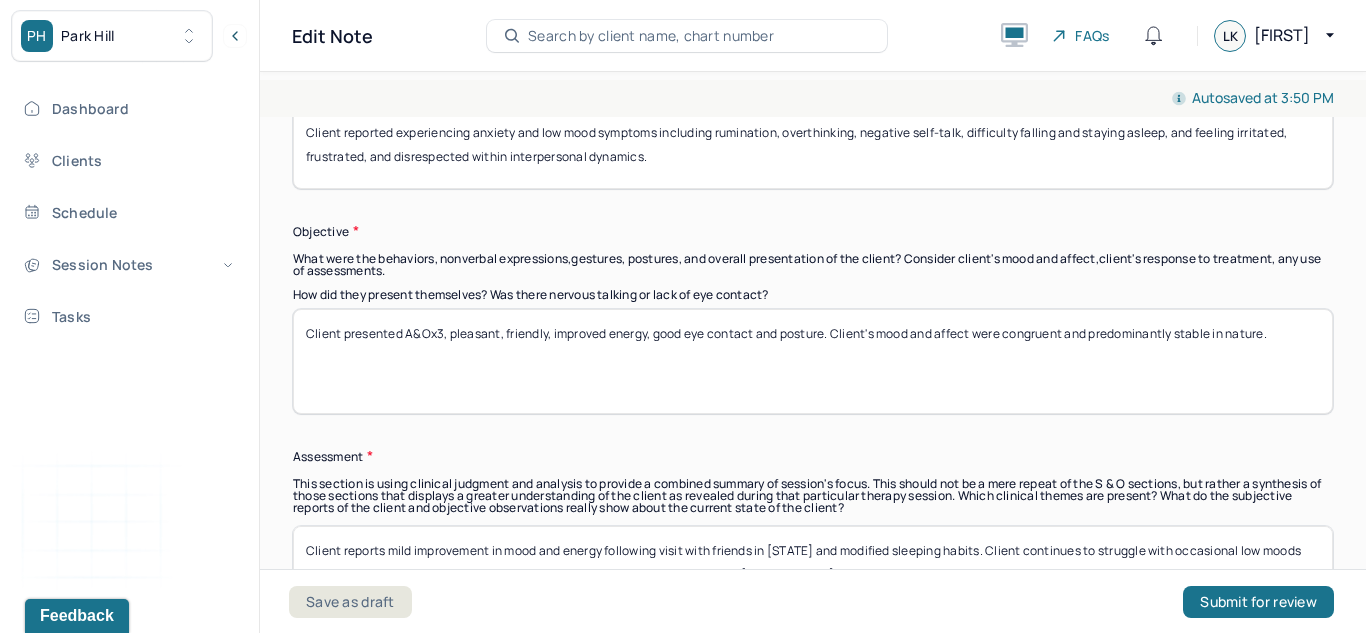 type on "Client utilized session to discuss recent sad mood episodes triggered by reminders of [RELATION] passing and process emotions related to recent changes in dating behaviors. Client reported experiencing anxiety and low mood symptoms including rumination, overthinking, negative self-talk, difficulty falling and staying asleep, and feeling irritated, frustrated, and disrespected within interpersonal dynamics." 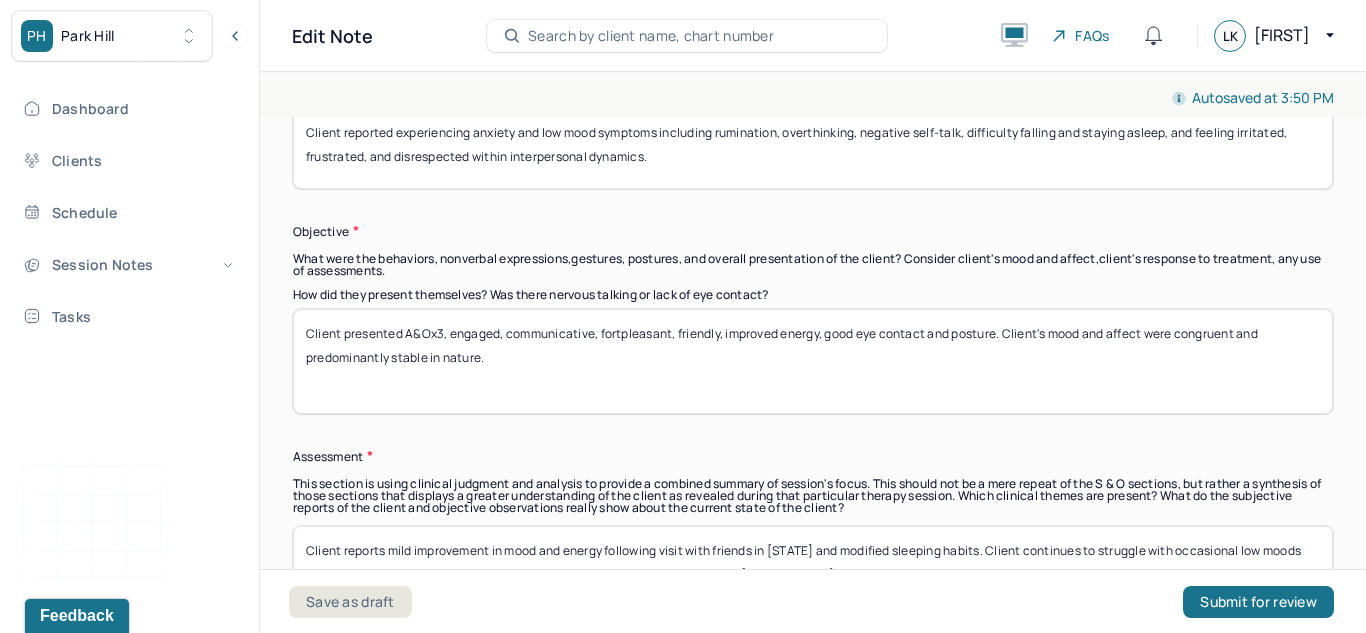 scroll, scrollTop: 1513, scrollLeft: 0, axis: vertical 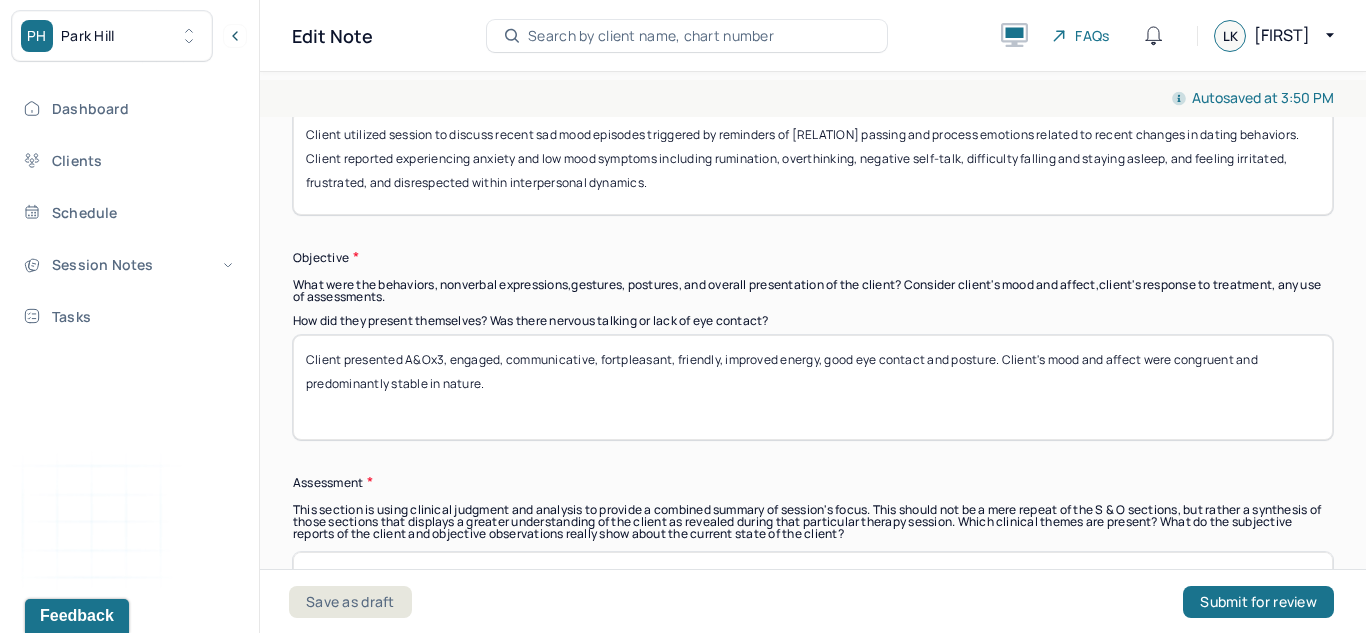 type on "Client presented A&Ox3, engaged, communicative, fortpleasant, friendly, improved energy, good eye contact and posture. Client's mood and affect were congruent and predominantly stable in nature." 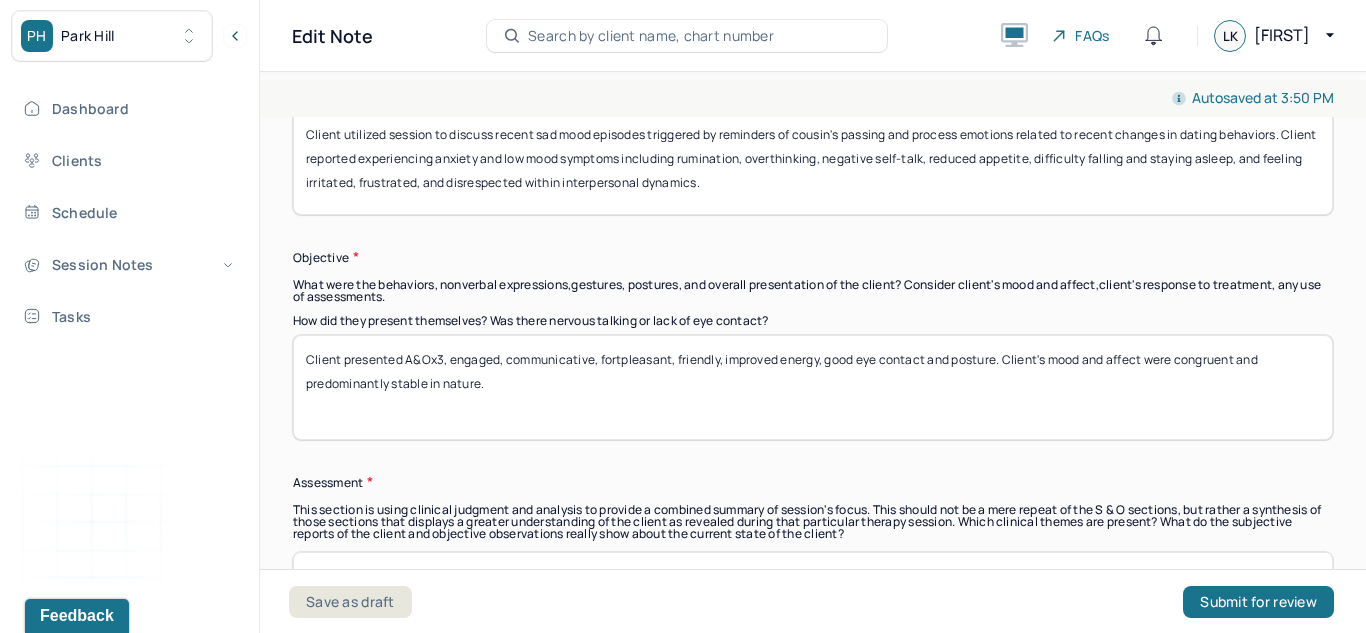type on "Client utilized session to discuss recent sad mood episodes triggered by reminders of cousin's passing and process emotions related to recent changes in dating behaviors. Client reported experiencing anxiety and low mood symptoms including rumination, overthinking, negative self-talk, reduced appetite, difficulty falling and staying asleep, and feeling irritated, frustrated, and disrespected within interpersonal dynamics." 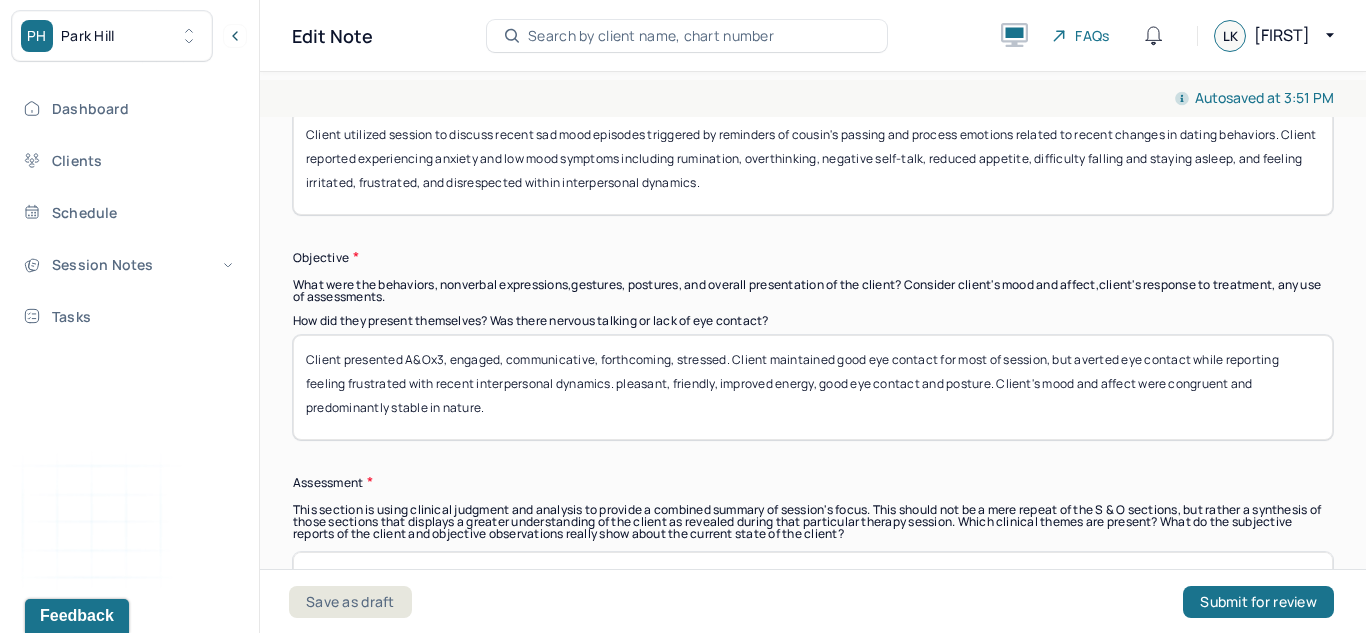 drag, startPoint x: 639, startPoint y: 408, endPoint x: 616, endPoint y: 388, distance: 30.479502 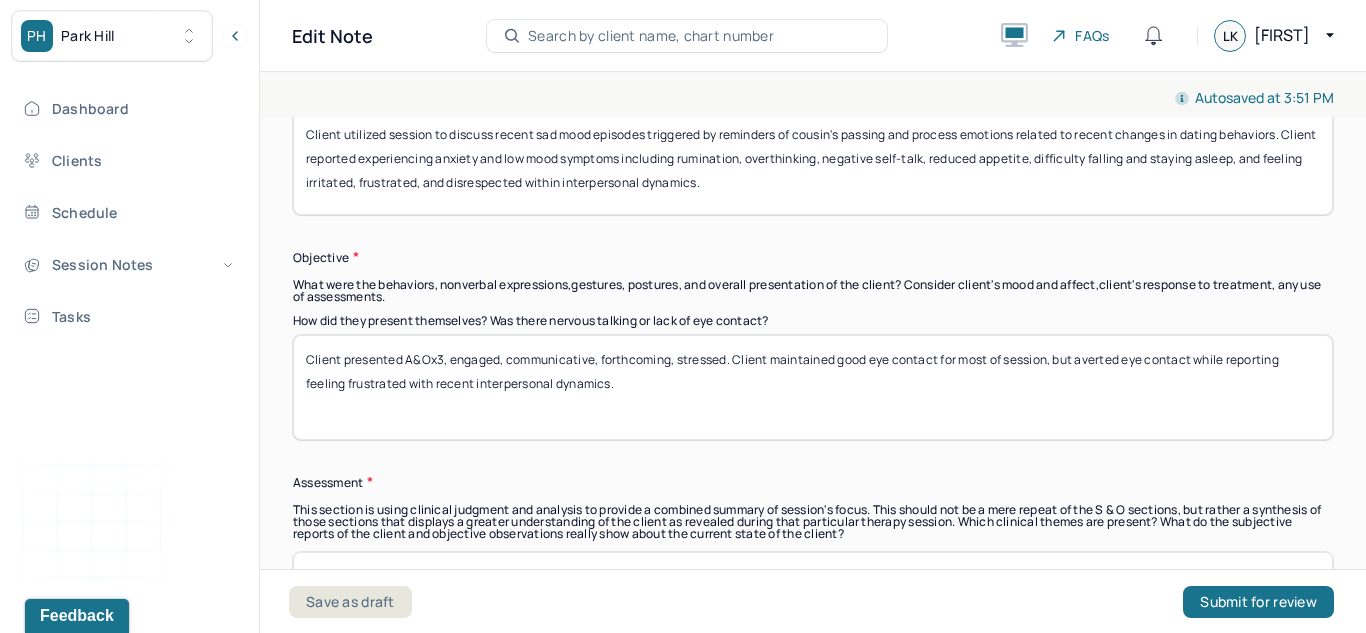 scroll, scrollTop: 1712, scrollLeft: 0, axis: vertical 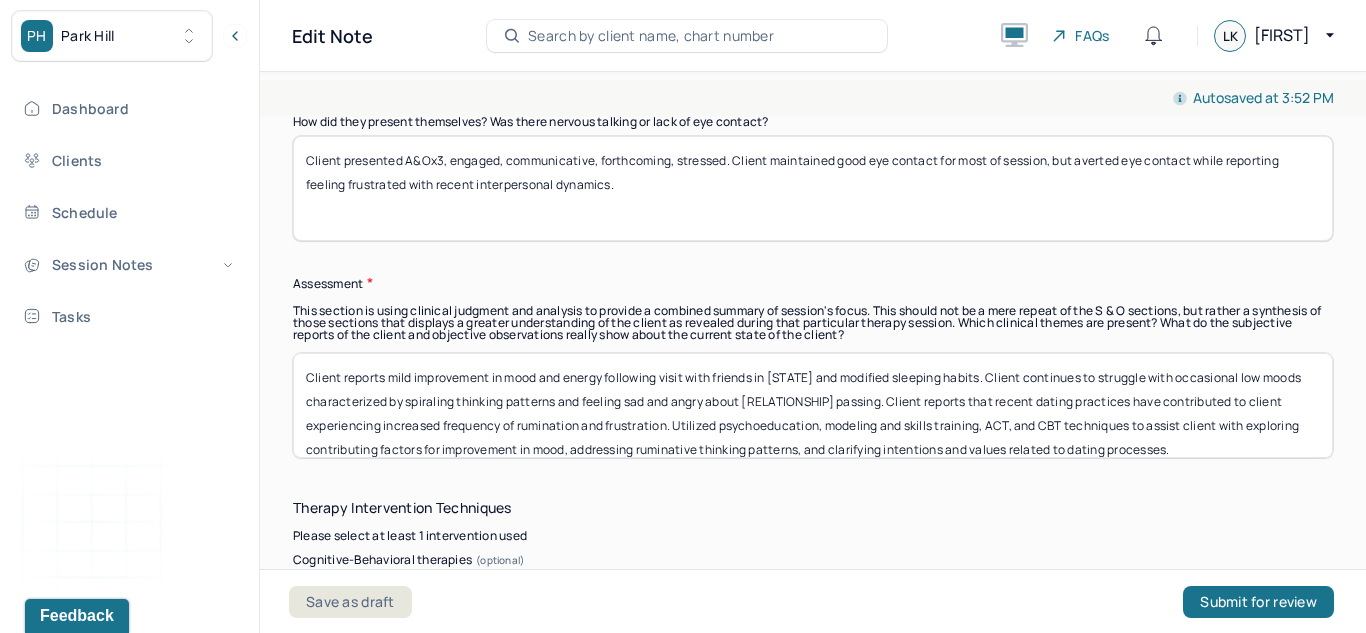 type on "Client presented A&Ox3, engaged, communicative, forthcoming, stressed. Client maintained good eye contact for most of session, but averted eye contact while reporting feeling frustrated with recent interpersonal dynamics." 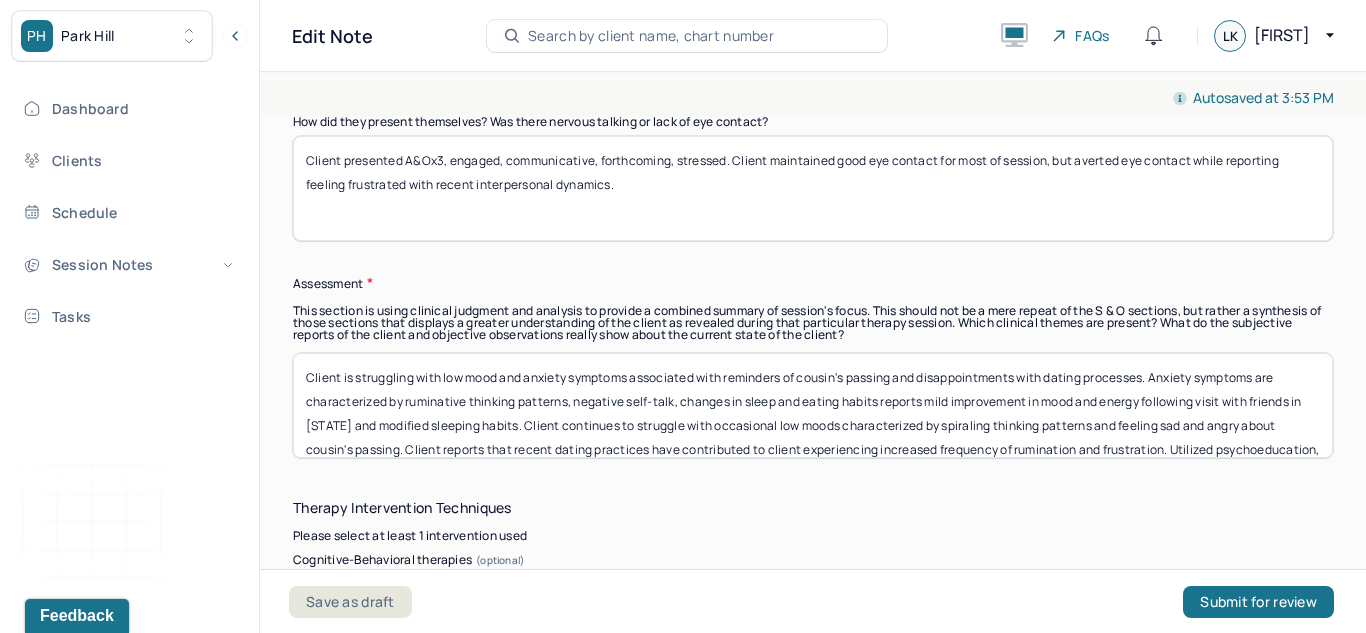 click on "Client is struggling with low mood and anxiety symptoms associated with reminders of cousin's passing and disappointments with dating processes. Anxiety symptoms are characterized by ruminative thinking patterns, negative self-talk, changes in sleep and eating habits reports mild improvement in mood and energy following visit with friends in [STATE] and modified sleeping habits. Client continues to struggle with occasional low moods characterized by spiraling thinking patterns and feeling sad and angry about cousin's passing. Client reports that recent dating practices have contributed to client experiencing increased frequency of rumination and frustration. Utilized psychoeducation, modeling and skills training, ACT, and CBT techniques to assist client with exploring contributing factors for improvement in mood, addressing ruminative thinking patterns, and clarifying intentions and values related to dating processes." at bounding box center (813, 405) 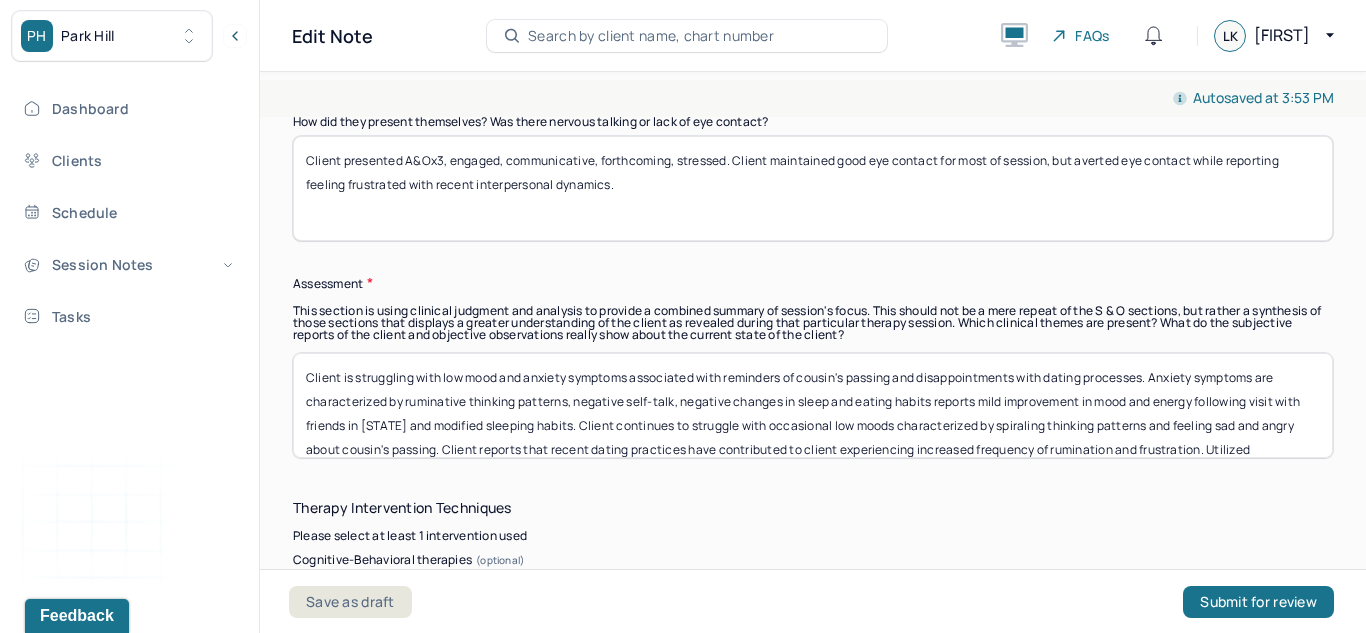 click on "Client is struggling with low mood and anxiety symptoms associated with reminders of cousin's passing and disappointments with dating processes. Anxiety symptoms are characterized by ruminative thinking patterns, negative self-talk, negative changes in sleep and eating habits reports mild improvement in mood and energy following visit with friends in [STATE] and modified sleeping habits. Client continues to struggle with occasional low moods characterized by spiraling thinking patterns and feeling sad and angry about cousin's passing. Client reports that recent dating practices have contributed to client experiencing increased frequency of rumination and frustration. Utilized psychoeducation, modeling and skills training, ACT, and CBT techniques to assist client with exploring contributing factors for improvement in mood, addressing ruminative thinking patterns, and clarifying intentions and values related to dating processes." at bounding box center [813, 405] 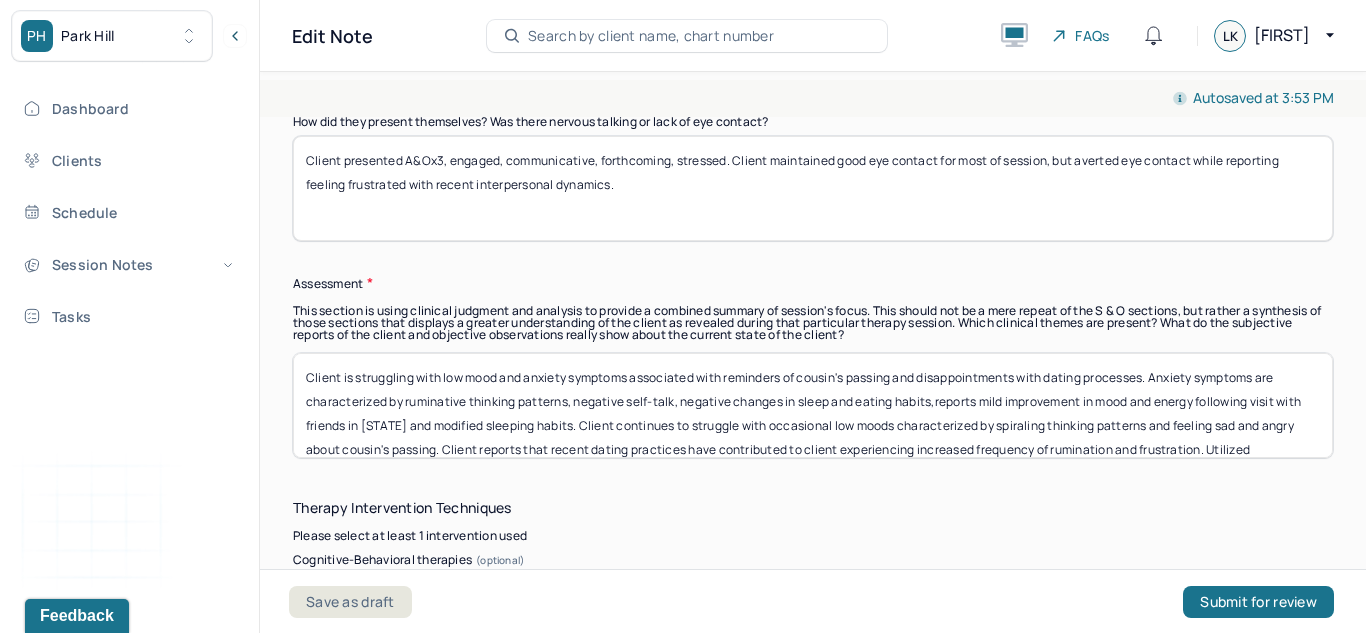 click on "Client is struggling with low mood and anxiety symptoms associated with reminders of cousin's passing and disappointments with dating processes. Anxiety symptoms are characterized by ruminative thinking patterns, negative self-talk, negative changes in sleep and eating habits,reports mild improvement in mood and energy following visit with friends in [STATE] and modified sleeping habits. Client continues to struggle with occasional low moods characterized by spiraling thinking patterns and feeling sad and angry about cousin's passing. Client reports that recent dating practices have contributed to client experiencing increased frequency of rumination and frustration. Utilized psychoeducation, modeling and skills training, ACT, and CBT techniques to assist client with exploring contributing factors for improvement in mood, addressing ruminative thinking patterns, and clarifying intentions and values related to dating processes." at bounding box center [813, 405] 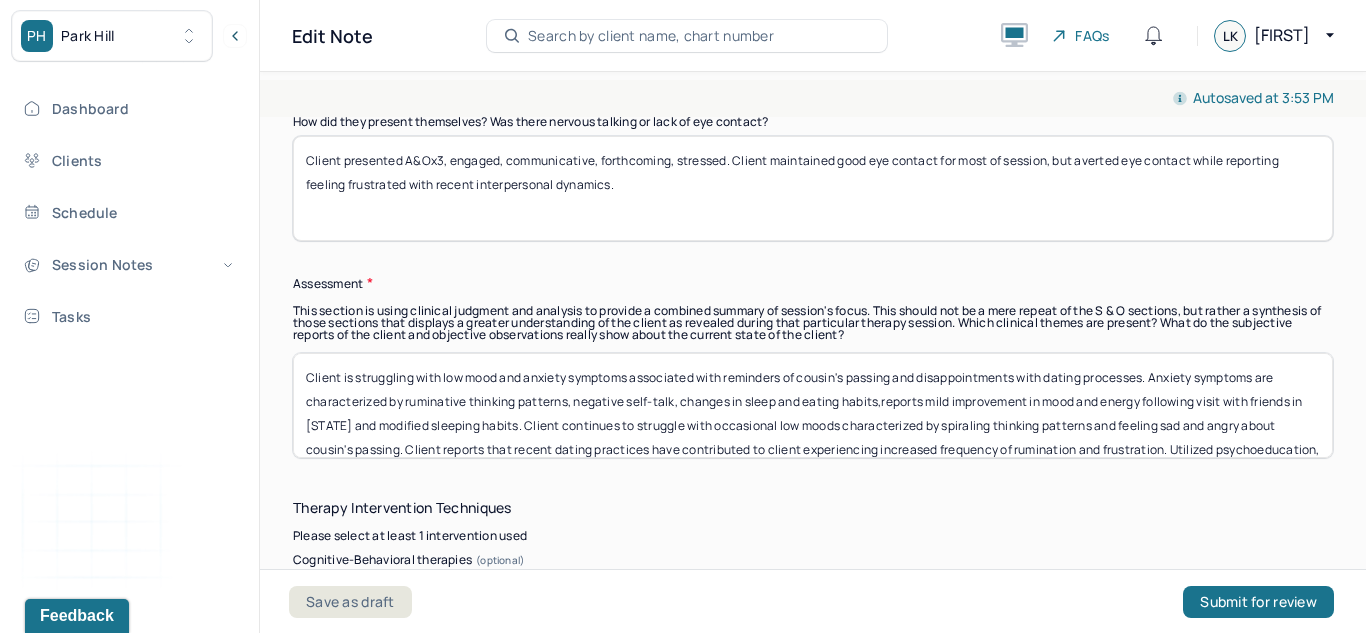 click on "Client is struggling with low mood and anxiety symptoms associated with reminders of cousin's passing and disappointments with dating processes. Anxiety symptoms are characterized by ruminative thinking patterns, negative self-talk, negative changes in sleep and eating habits,reports mild improvement in mood and energy following visit with friends in [STATE] and modified sleeping habits. Client continues to struggle with occasional low moods characterized by spiraling thinking patterns and feeling sad and angry about cousin's passing. Client reports that recent dating practices have contributed to client experiencing increased frequency of rumination and frustration. Utilized psychoeducation, modeling and skills training, ACT, and CBT techniques to assist client with exploring contributing factors for improvement in mood, addressing ruminative thinking patterns, and clarifying intentions and values related to dating processes." at bounding box center [813, 405] 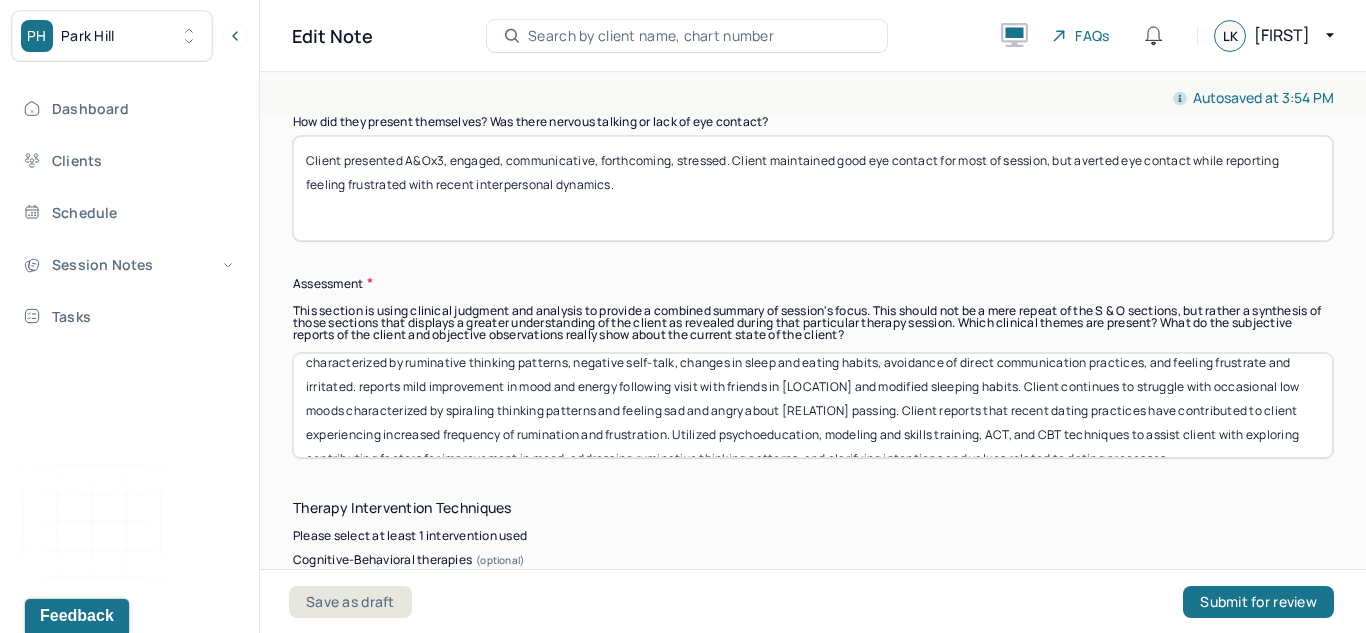 scroll, scrollTop: 39, scrollLeft: 0, axis: vertical 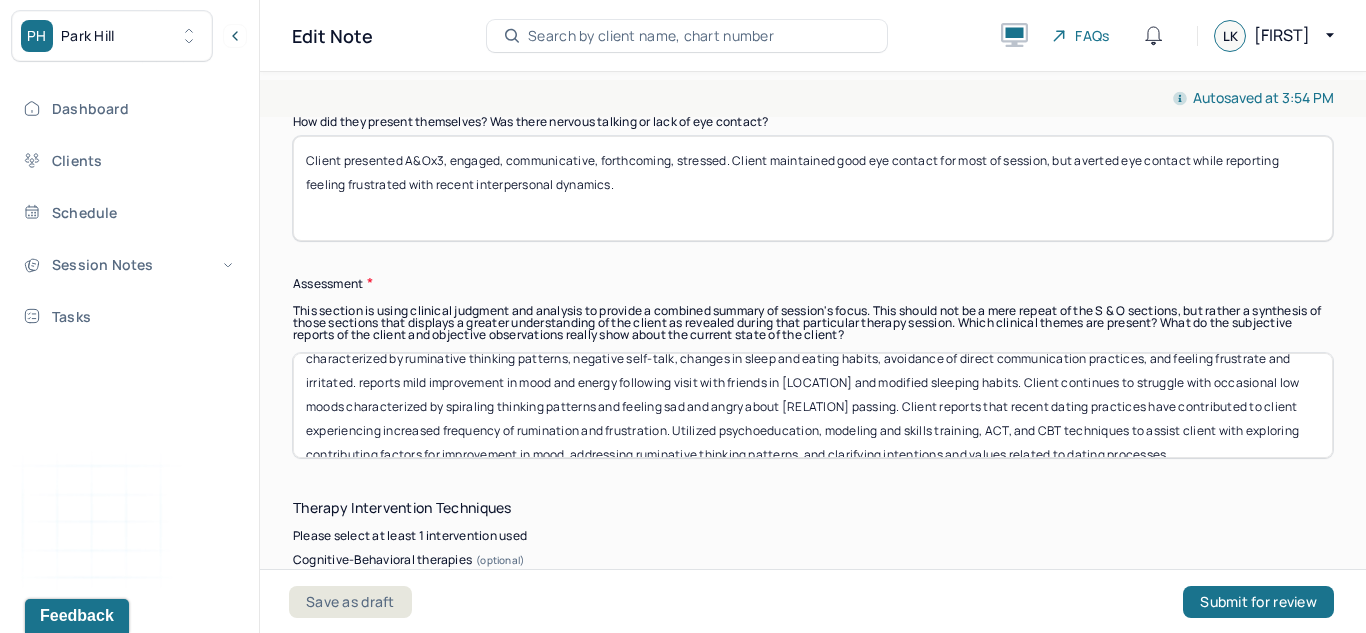 drag, startPoint x: 797, startPoint y: 437, endPoint x: 381, endPoint y: 392, distance: 418.42682 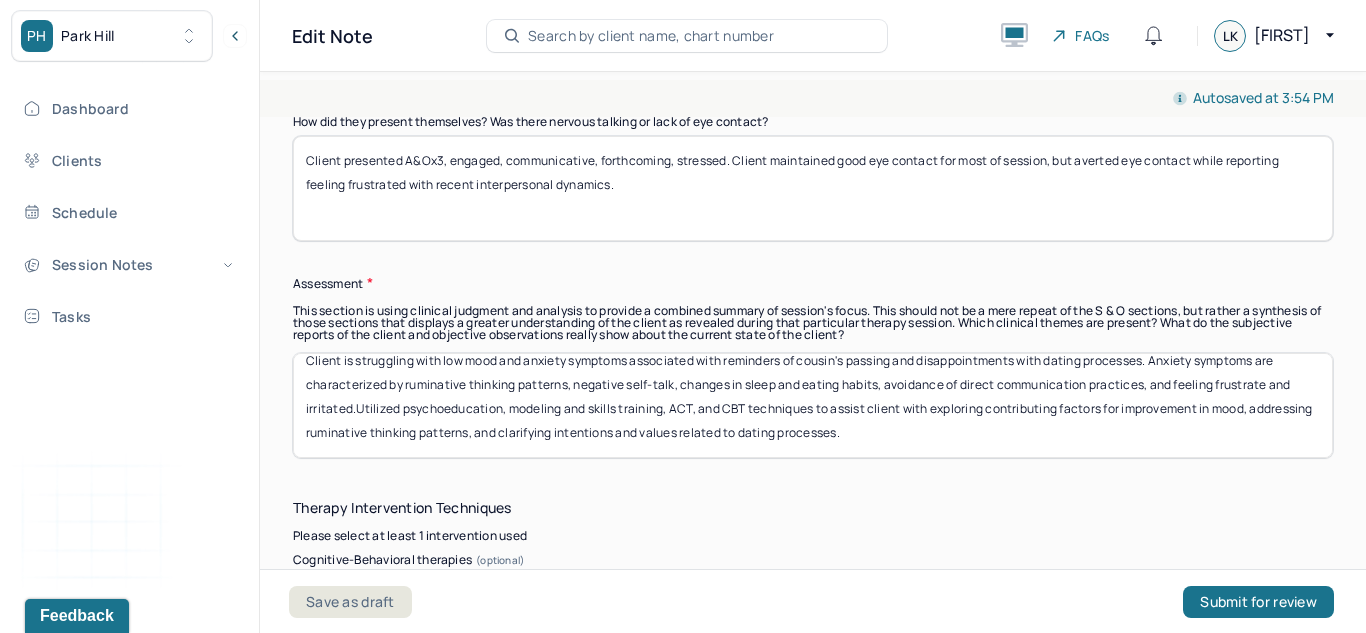 scroll, scrollTop: 17, scrollLeft: 0, axis: vertical 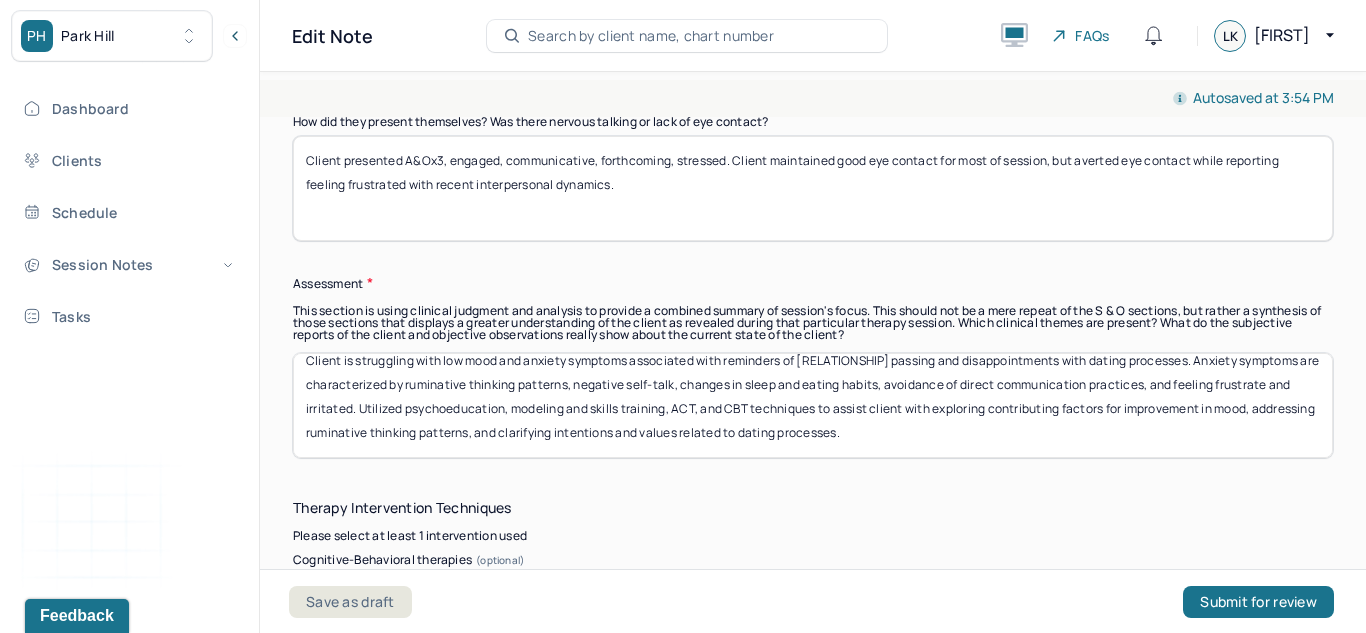 click on "Client is struggling with low mood and anxiety symptoms associated with reminders of [RELATIONSHIP] passing and disappointments with dating processes. Anxiety symptoms are characterized by ruminative thinking patterns, negative self-talk, changes in sleep and eating habits, avoidance of direct communication practices, and feeling frustrate and irritated. Utilized psychoeducation, modeling and skills training, ACT, and CBT techniques to assist client with exploring contributing factors for improvement in mood, addressing ruminative thinking patterns, and clarifying intentions and values related to dating processes." at bounding box center [813, 405] 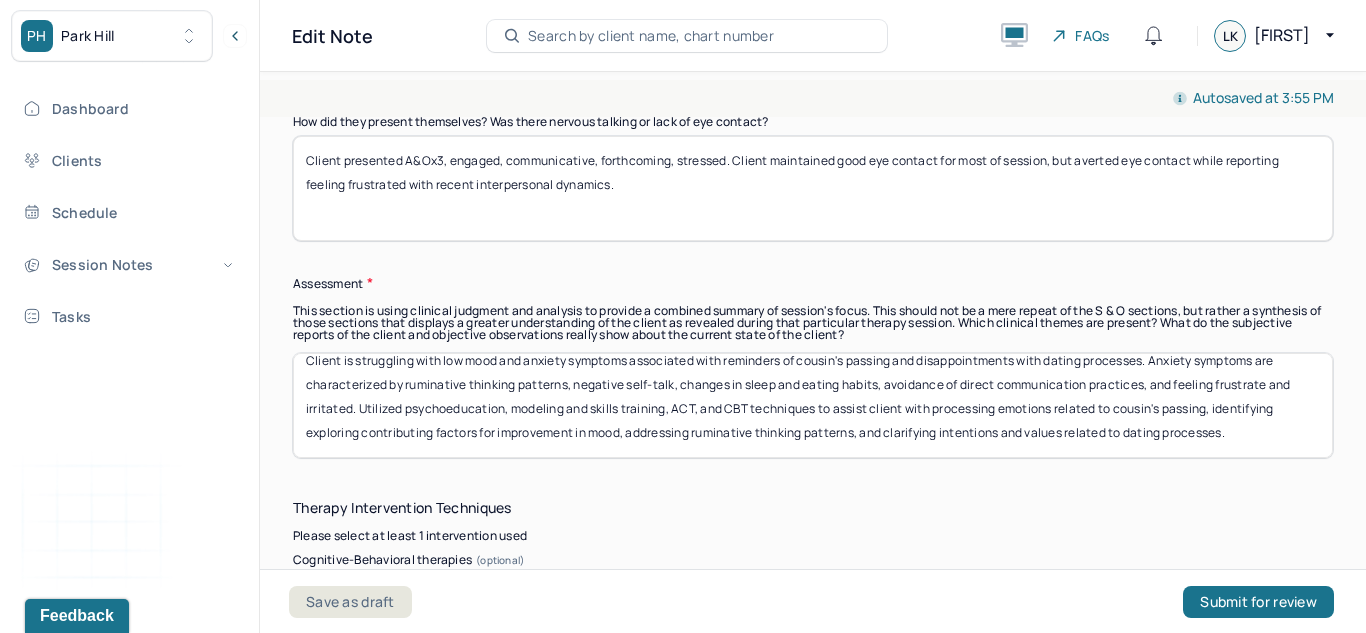 scroll, scrollTop: 41, scrollLeft: 0, axis: vertical 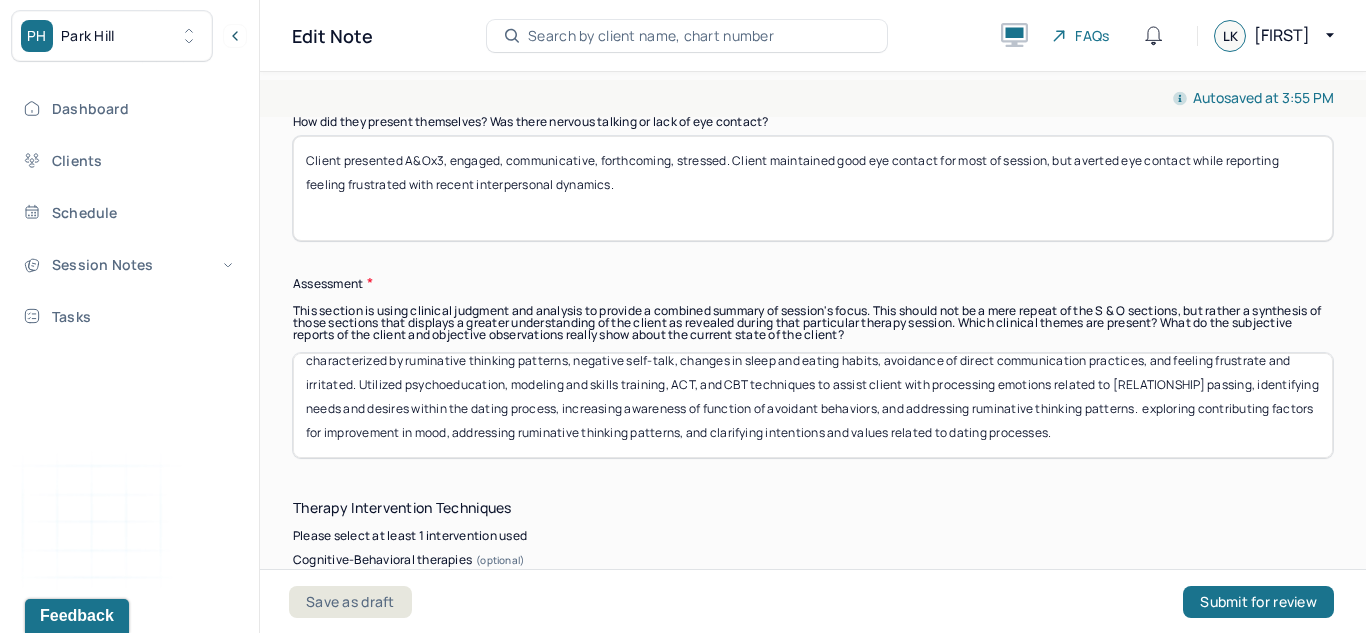drag, startPoint x: 1214, startPoint y: 406, endPoint x: 1241, endPoint y: 449, distance: 50.77401 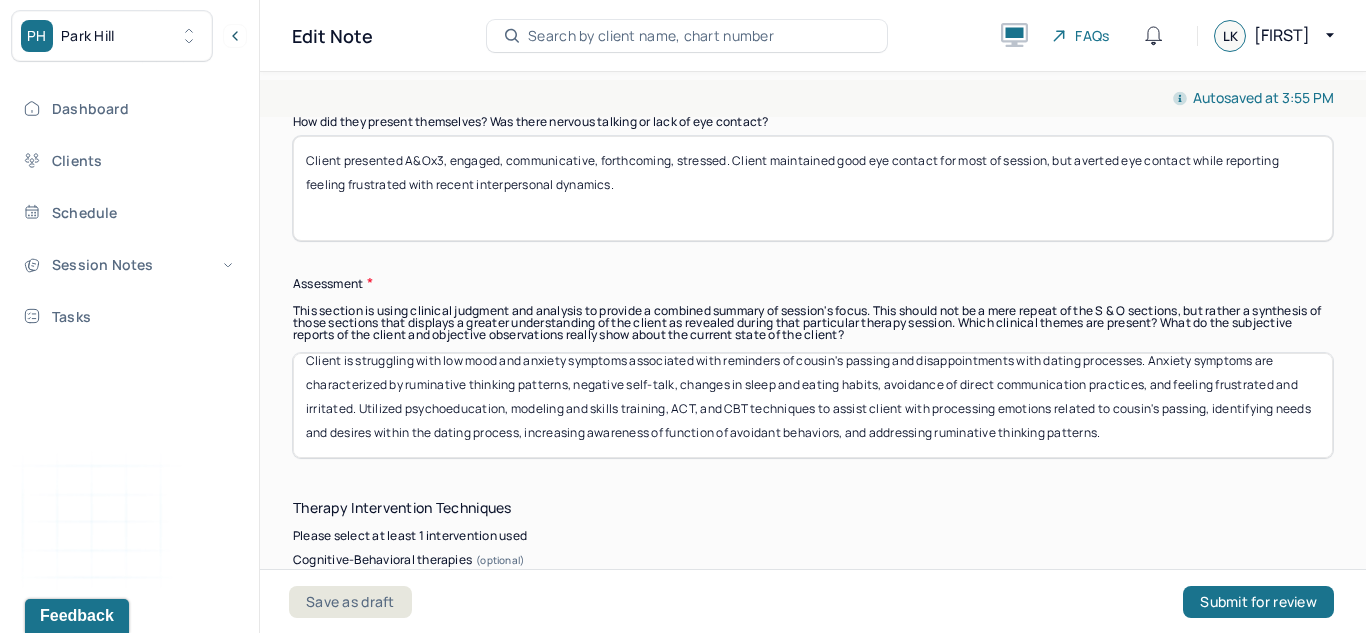 scroll, scrollTop: 17, scrollLeft: 0, axis: vertical 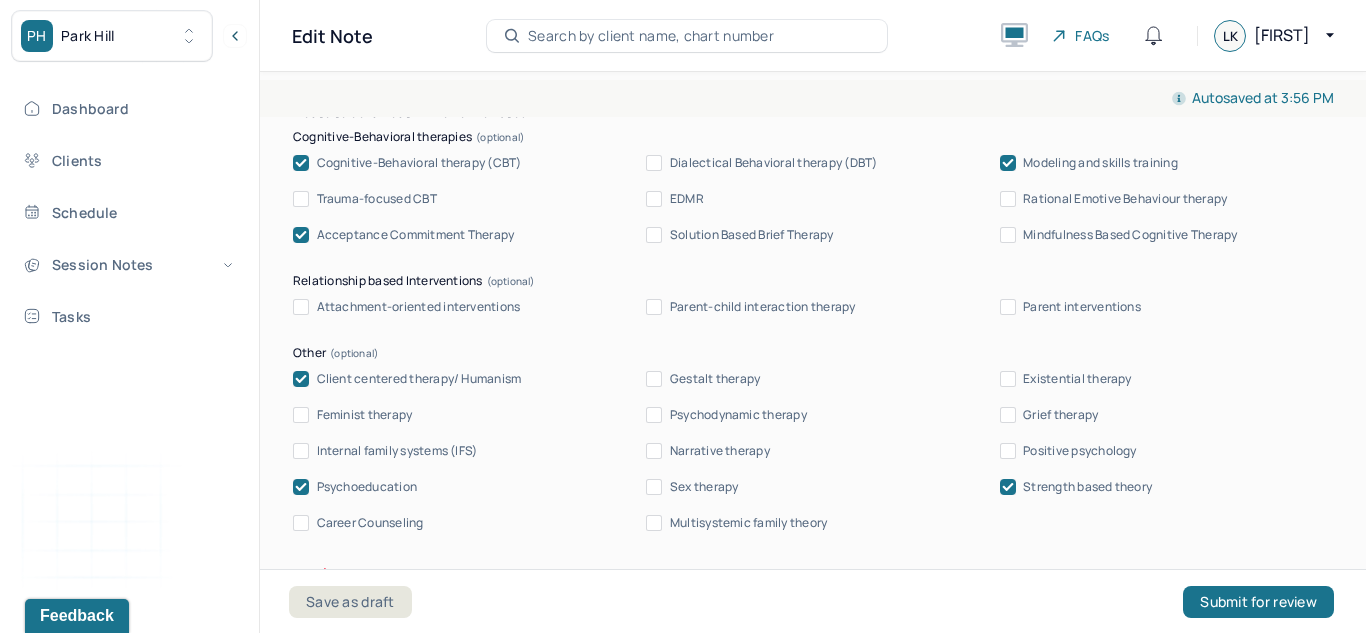 type on "Client is struggling with low mood and anxiety symptoms associated with reminders of cousin's passing and disappointments with dating processes. Anxiety symptoms are characterized by ruminative thinking patterns, negative self-talk, changes in sleep and eating habits, avoidance of direct communication practices, and feeling frustrated and irritated. Utilized psychoeducation, modeling and skills training, ACT, and CBT techniques to assist client with processing emotions related to cousin's passing, identifying needs and desires within the dating process, increasing awareness of function of avoidant behaviors, and addressing ruminative thinking patterns." 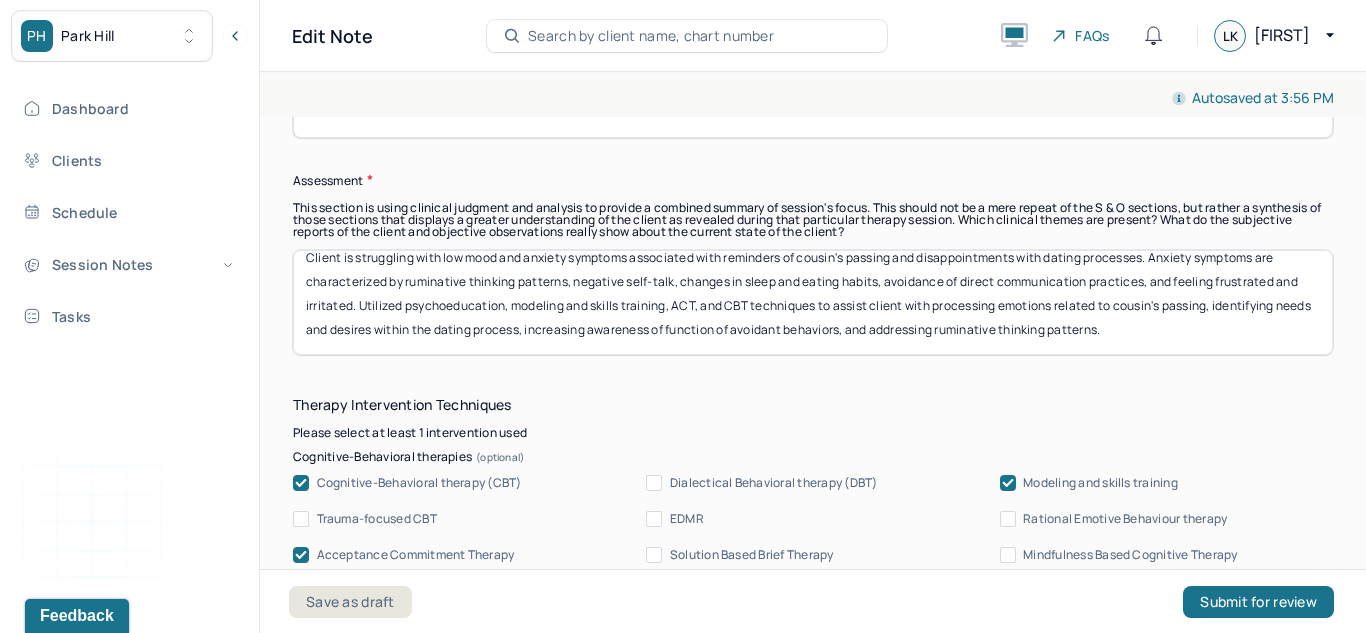 scroll, scrollTop: 1743, scrollLeft: 0, axis: vertical 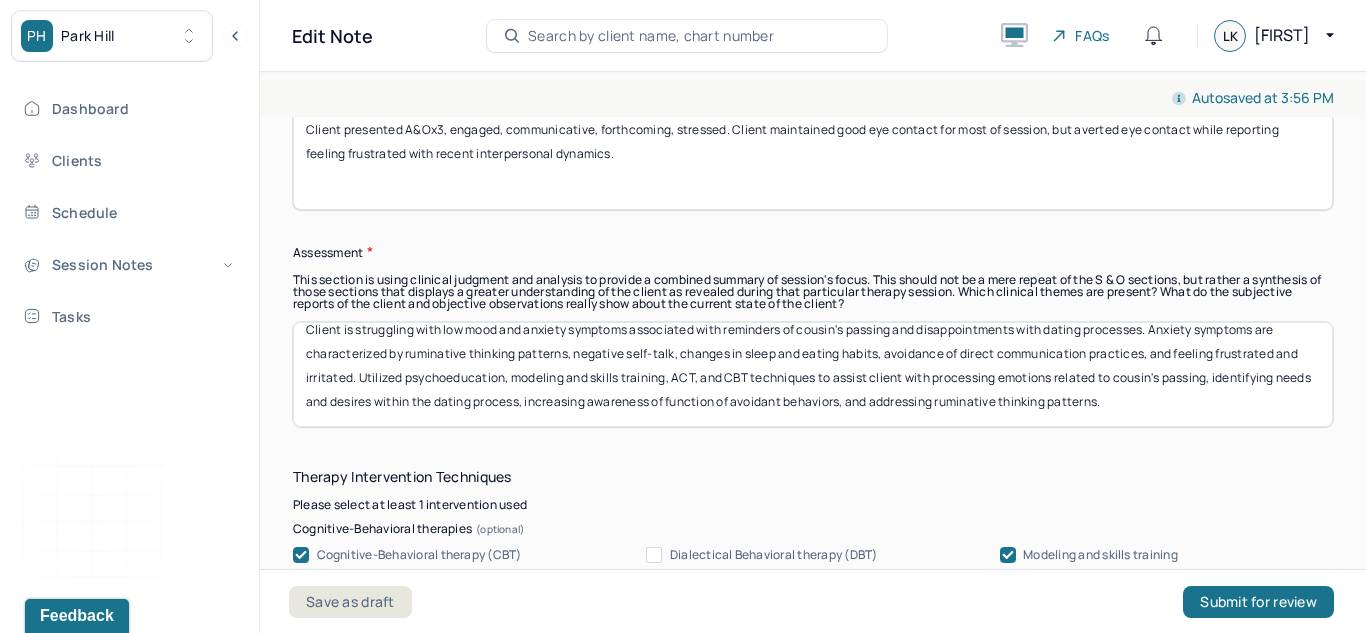 click on "Client is struggling with low mood and anxiety symptoms associated with reminders of cousin's passing and disappointments with dating processes. Anxiety symptoms are characterized by ruminative thinking patterns, negative self-talk, changes in sleep and eating habits, avoidance of direct communication practices, and feeling frustrated and irritated. Utilized psychoeducation, modeling and skills training, ACT, and CBT techniques to assist client with processing emotions related to cousin's passing, identifying needs and desires within the dating process, increasing awareness of function of avoidant behaviors, and addressing ruminative thinking patterns." at bounding box center (813, 374) 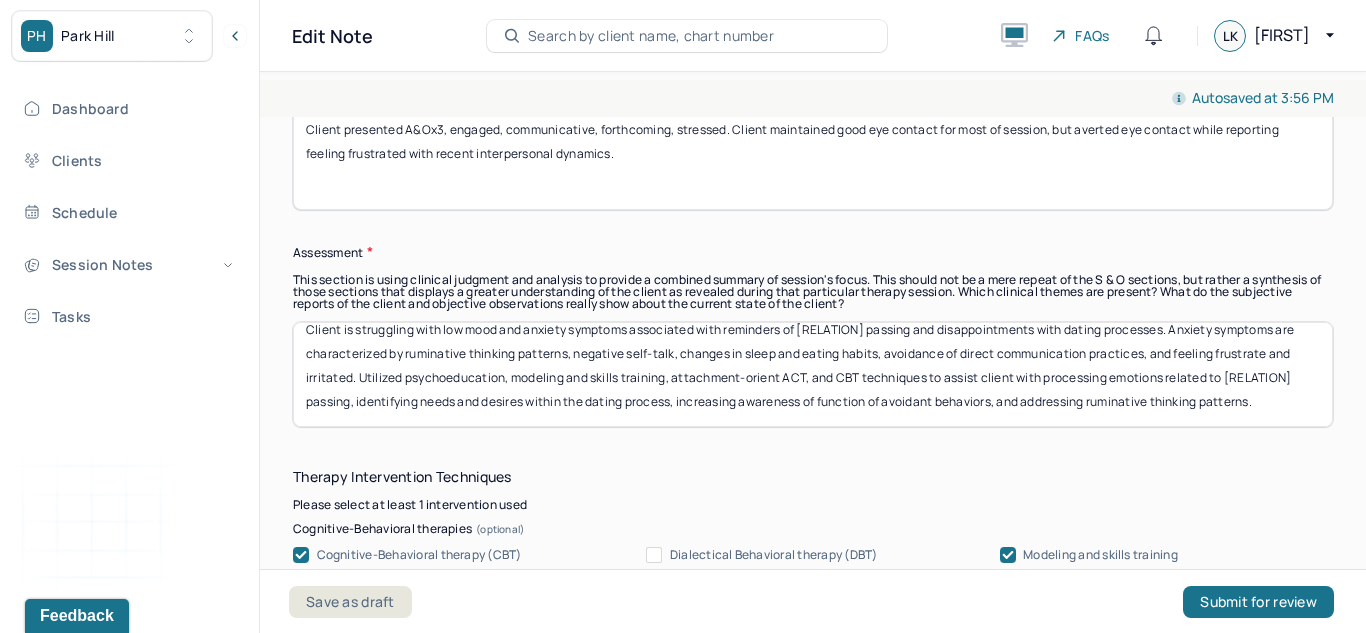 scroll, scrollTop: 41, scrollLeft: 0, axis: vertical 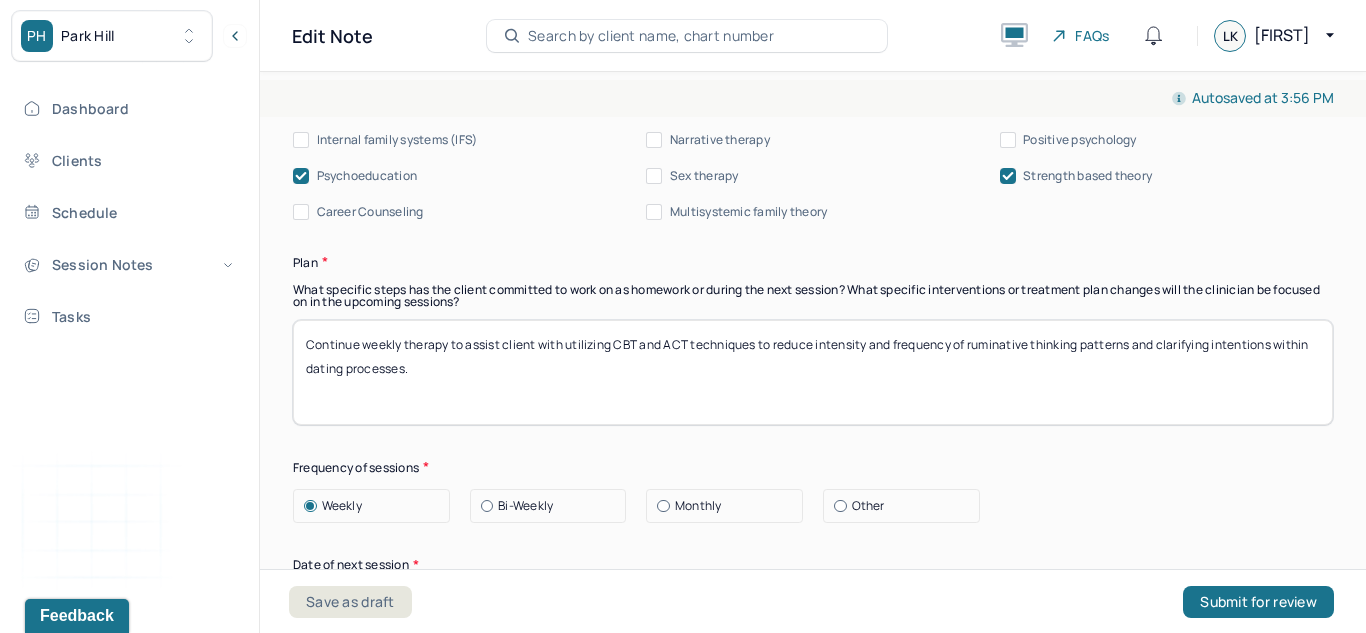 type on "Client is struggling with low mood and anxiety symptoms associated with reminders of cousin's passing and disappointments with dating processes. Anxiety symptoms are characterized by ruminative thinking patterns, negative self-talk, changes in sleep and eating habits, avoidance of direct communication practices, and feeling frustrate and irritated. Utilized psychoeducation, modeling and skills training, attachment-oriented, ACT, and CBT techniques to assist client with processing emotions related to cousin's passing, identifying needs and desires within the dating process, increasing awareness of function of avoidant behaviors, and addressing ruminative thinking patterns." 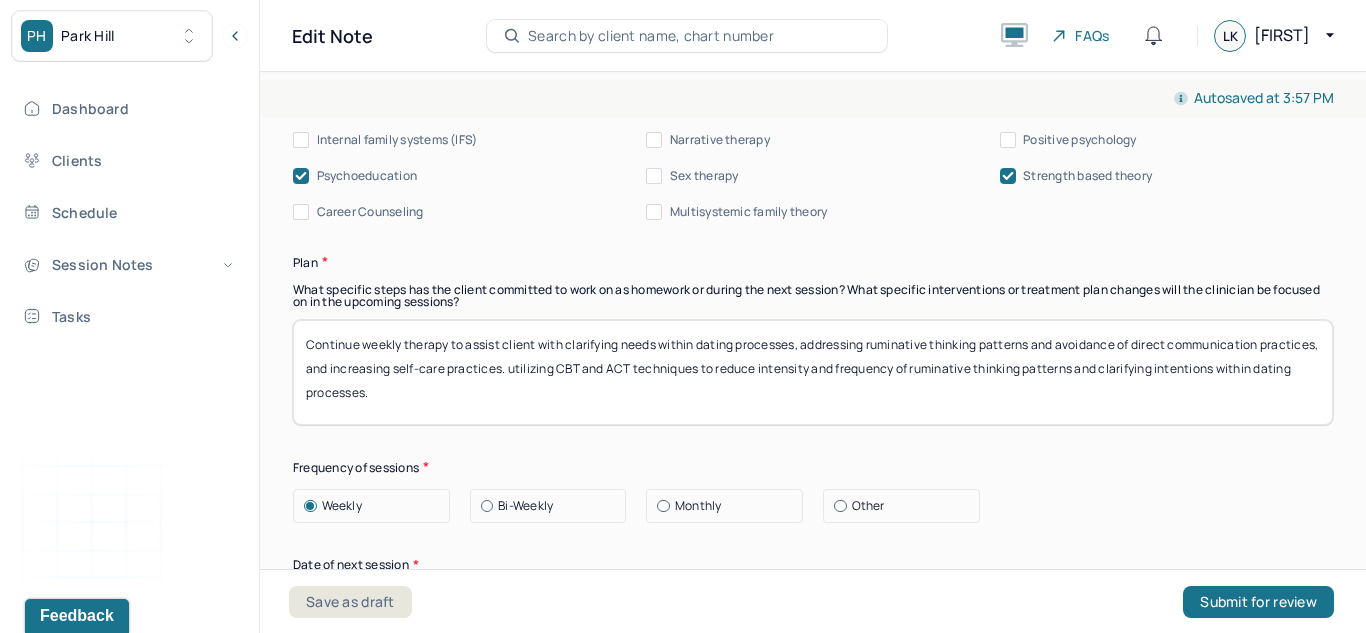 drag, startPoint x: 598, startPoint y: 412, endPoint x: 565, endPoint y: 373, distance: 51.088158 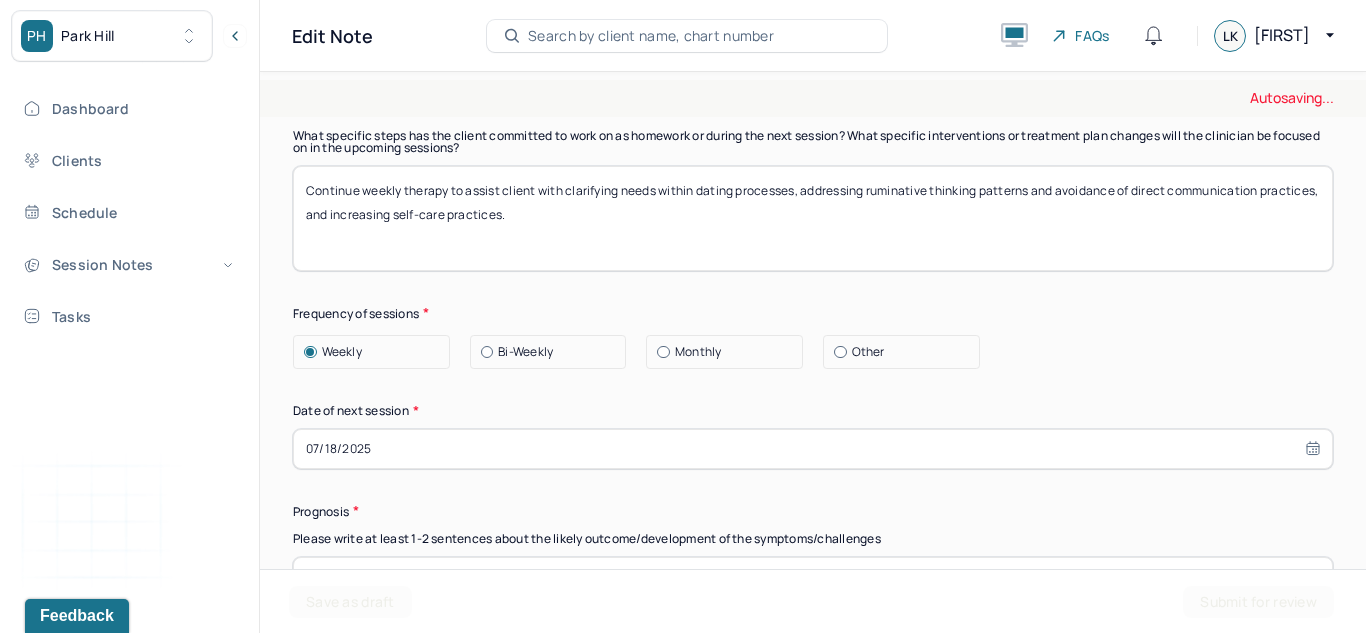 scroll, scrollTop: 2613, scrollLeft: 0, axis: vertical 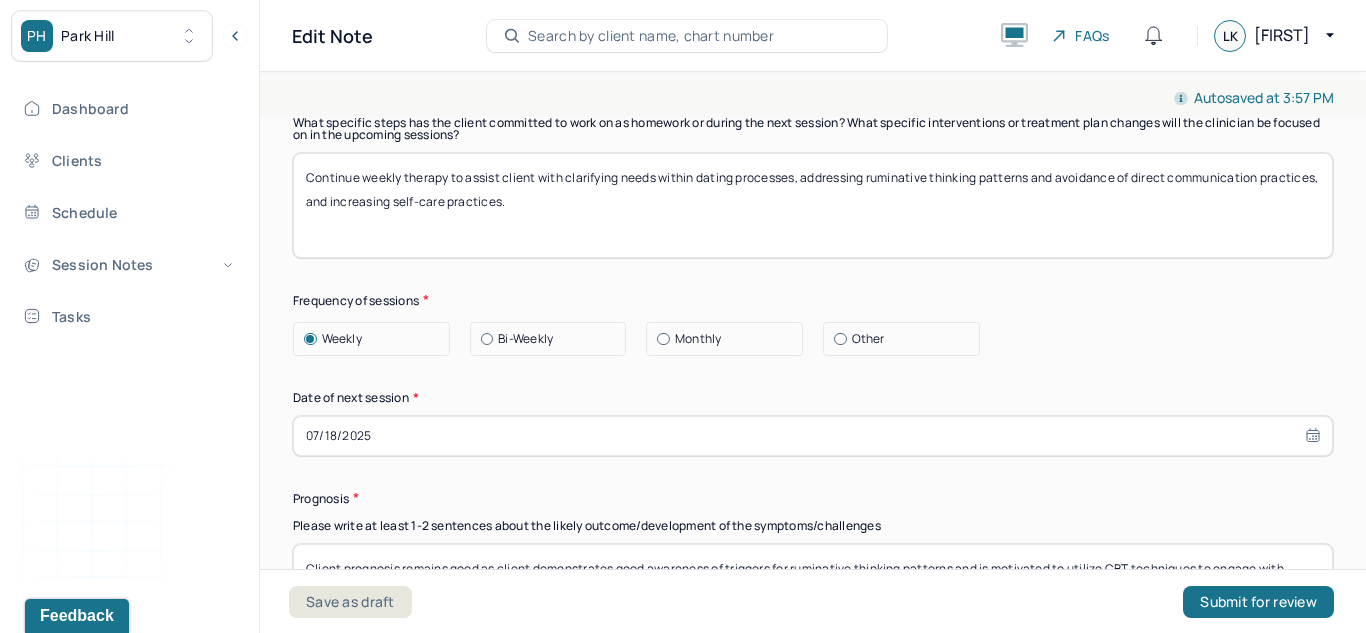 type on "Continue weekly therapy to assist client with clarifying needs within dating processes, addressing ruminative thinking patterns and avoidance of direct communication practices, and increasing self-care practices." 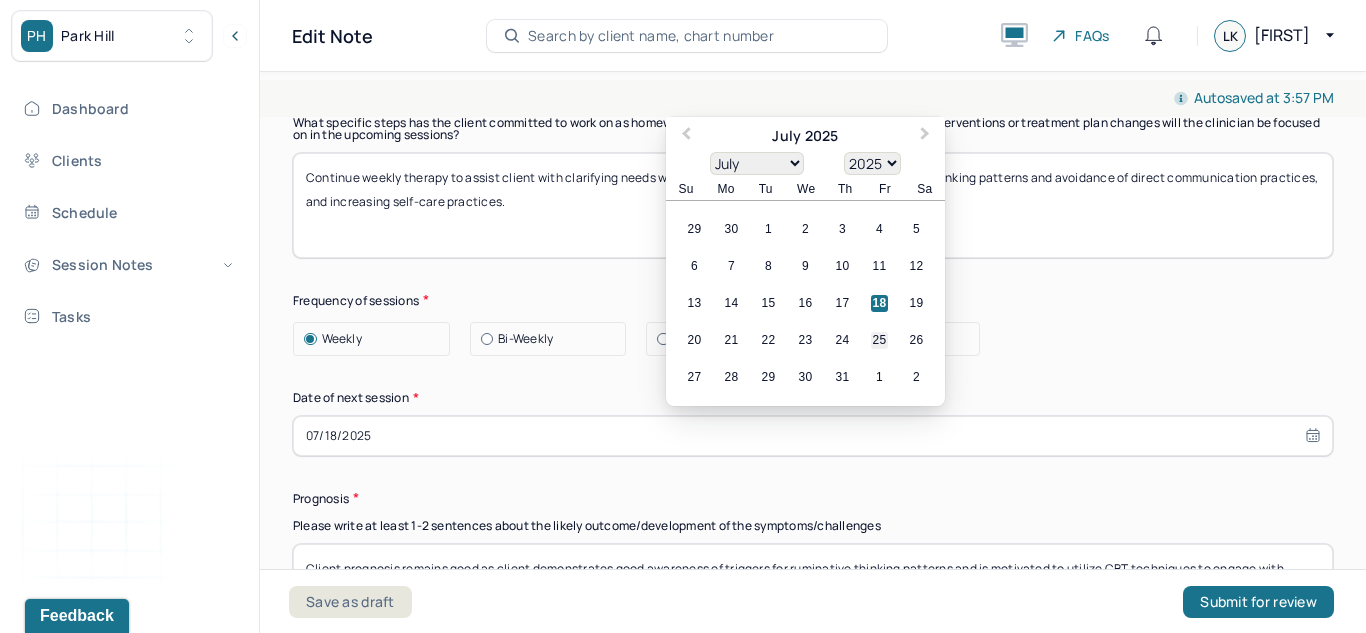 click on "25" at bounding box center (879, 340) 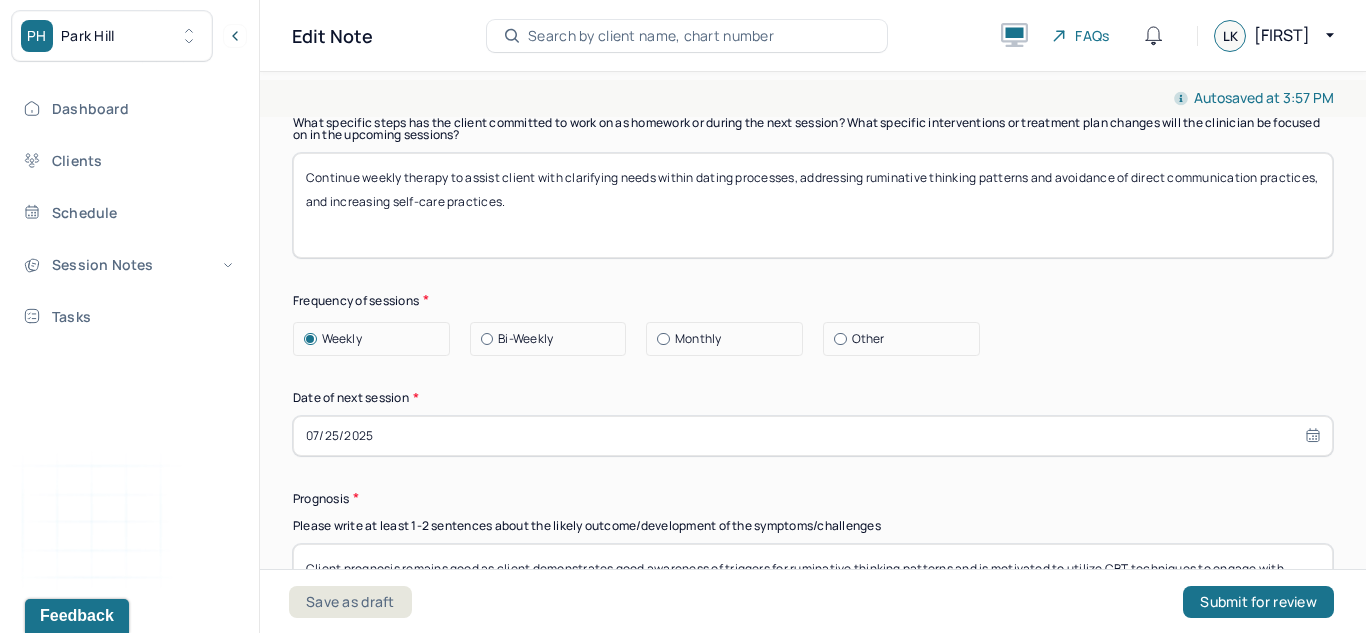type on "07/25/2025" 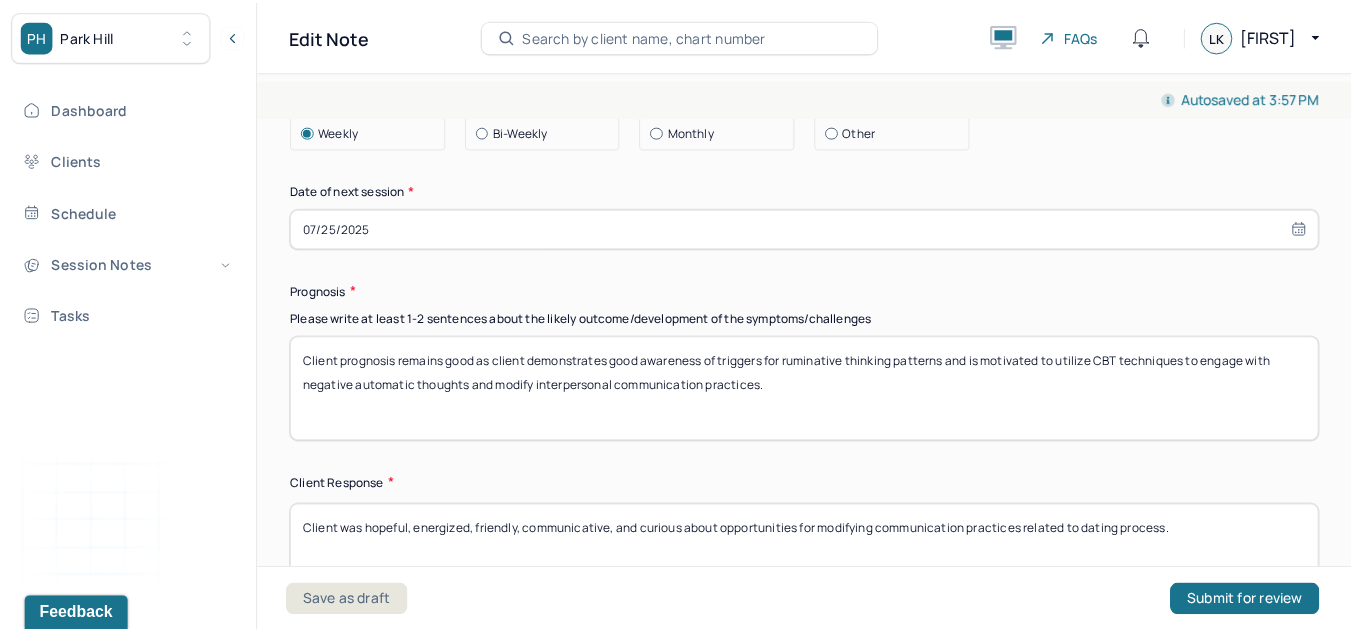 scroll, scrollTop: 2822, scrollLeft: 0, axis: vertical 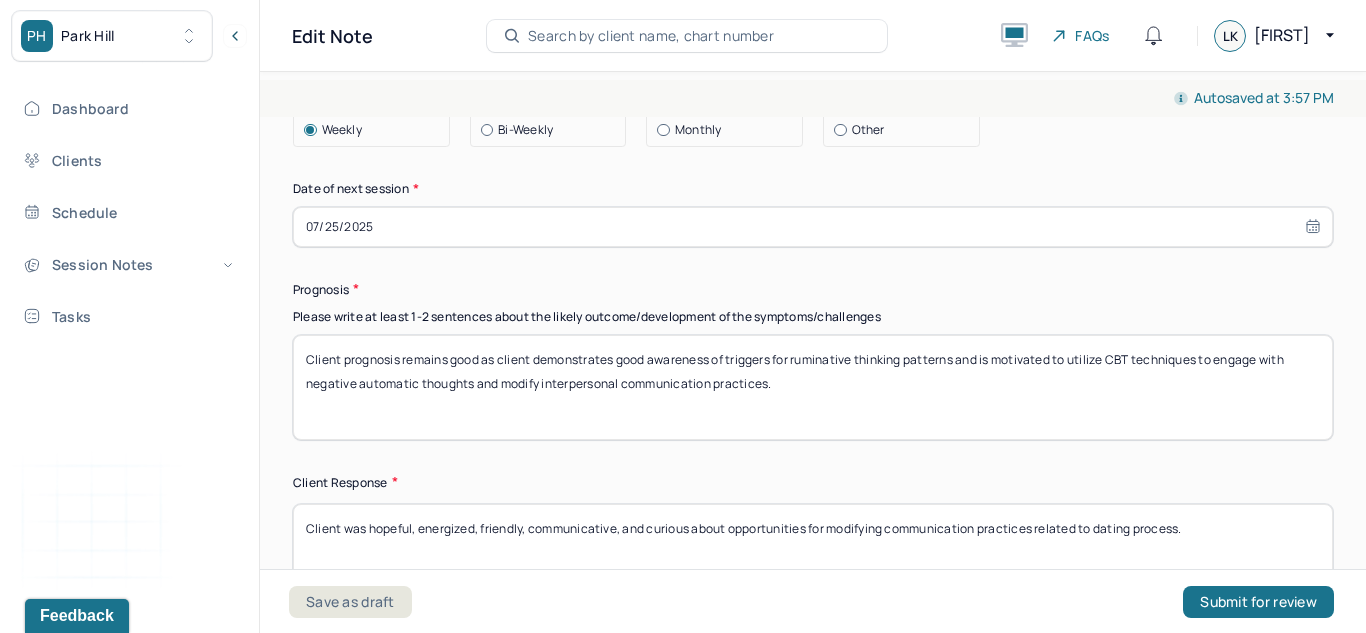 click on "Client prognosis remains good as client demonstrates good awareness of triggers for ruminative thinking patterns and is motivated to utilize CBT techniques to engage with negative automatic thoughts and modify interpersonal communication practices." at bounding box center (813, 387) 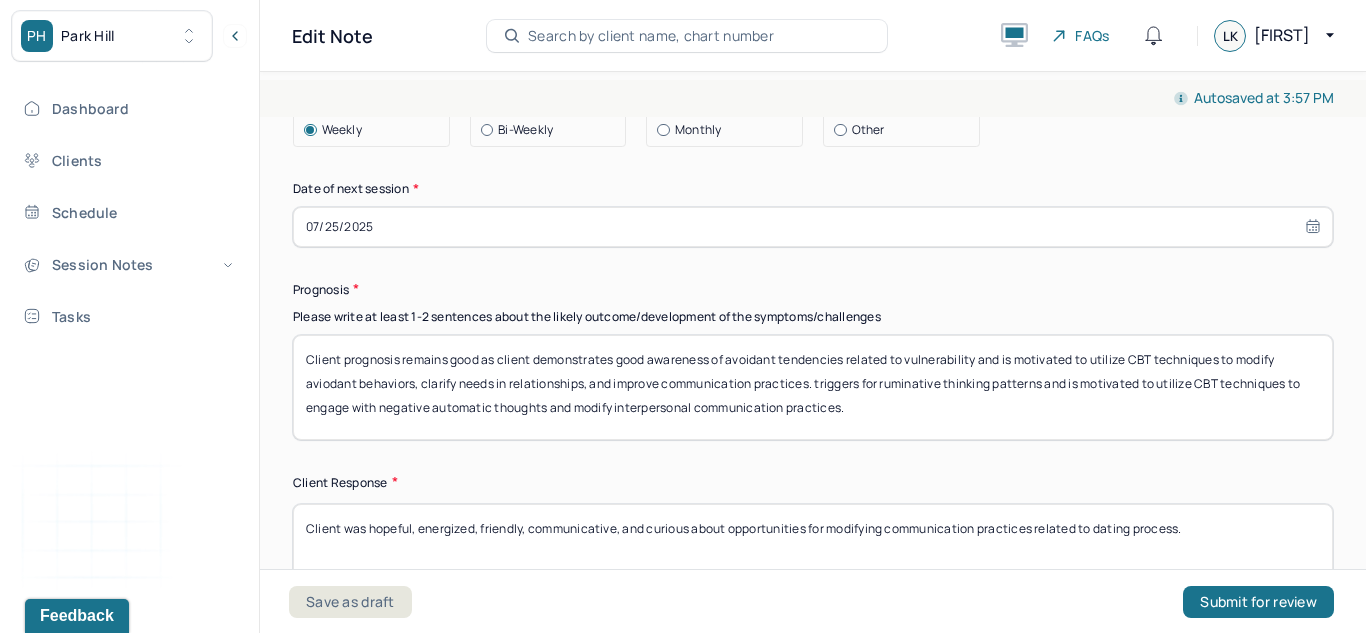 drag, startPoint x: 882, startPoint y: 413, endPoint x: 817, endPoint y: 388, distance: 69.641945 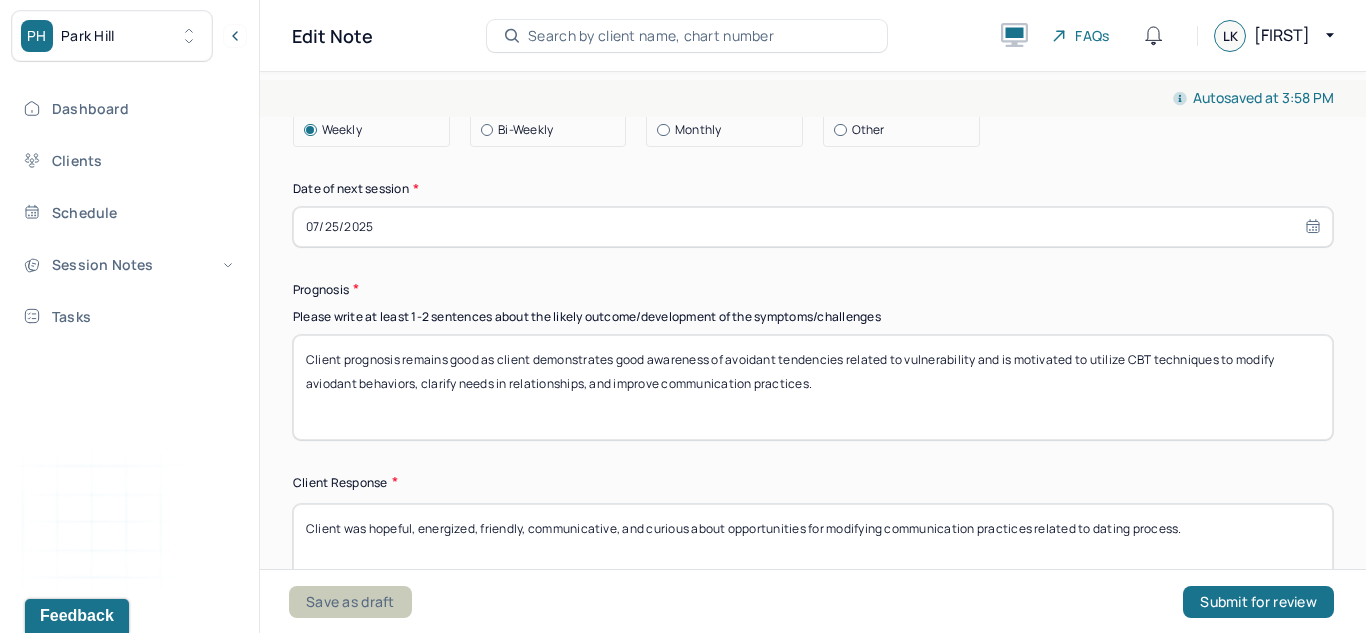 type on "Client prognosis remains good as client demonstrates good awareness of avoidant tendencies related to vulnerability and is motivated to utilize CBT techniques to modify aviodant behaviors, clarify needs in relationships, and improve communication practices." 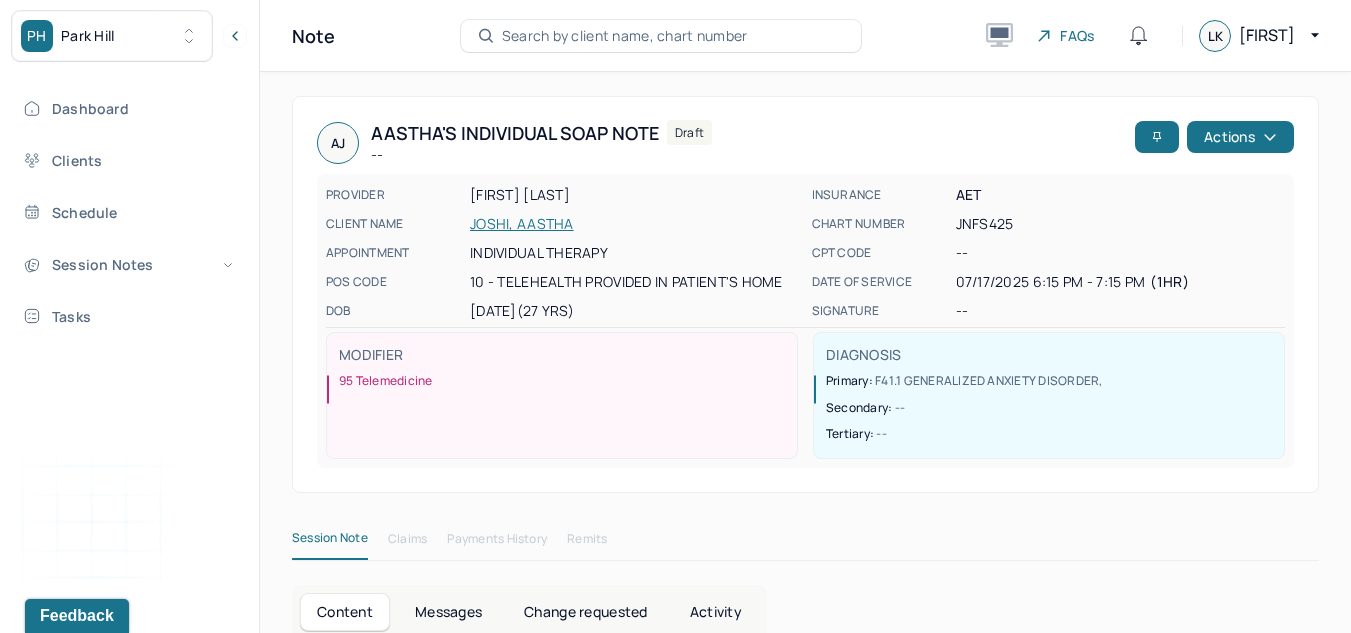 click on "[FIRST] [LAST]   Individual soap note -- Draft       Actions   PROVIDER [LAST_NAME], [FIRST_NAME] CLIENT NAME [LAST_NAME], [FIRST_NAME] APPOINTMENT Individual therapy POS CODE 10 - Telehealth Provided in Patient's Home DOB [DATE]  ([AGE] Yrs) INSURANCE AET CHART NUMBER JNFS425 CPT CODE -- DATE OF SERVICE [DATE]   6:15 PM   -   7:15 PM ( 1hr ) SIGNATURE -- MODIFIER 95 Telemedicine DIAGNOSIS Primary:   F41.1 GENERALIZED ANXIETY DISORDER ,  Secondary:   -- Tertiary:   --" at bounding box center (805, 294) 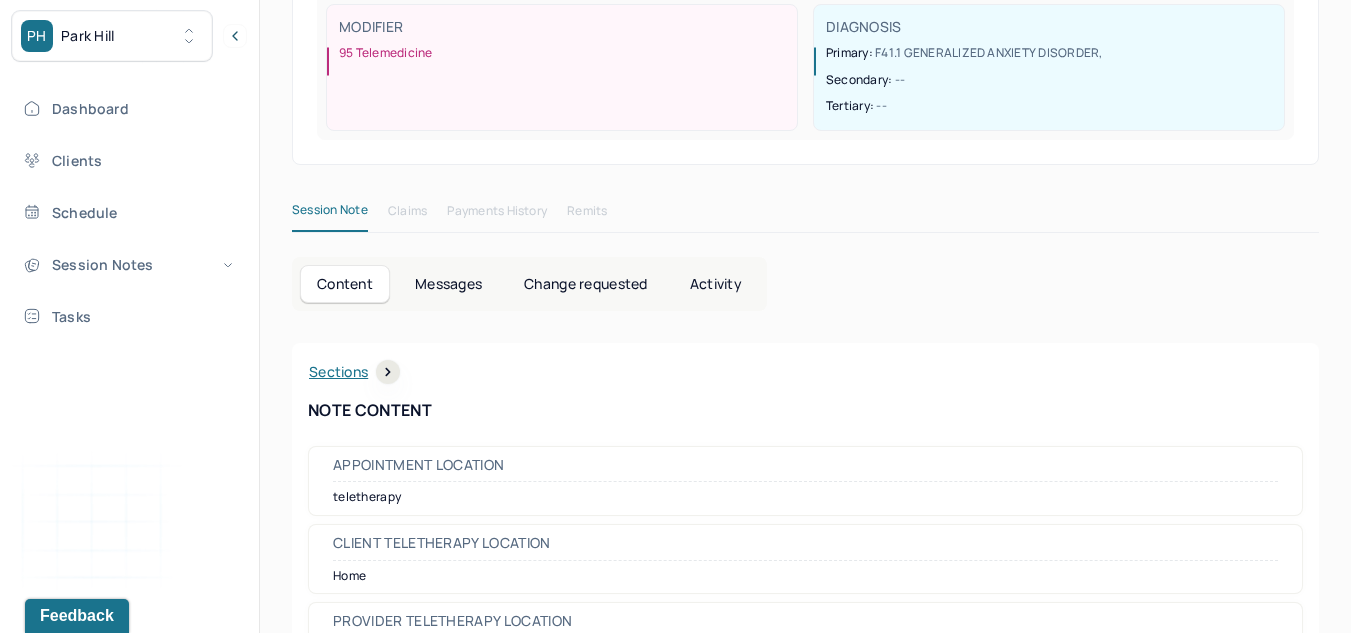 scroll, scrollTop: 329, scrollLeft: 0, axis: vertical 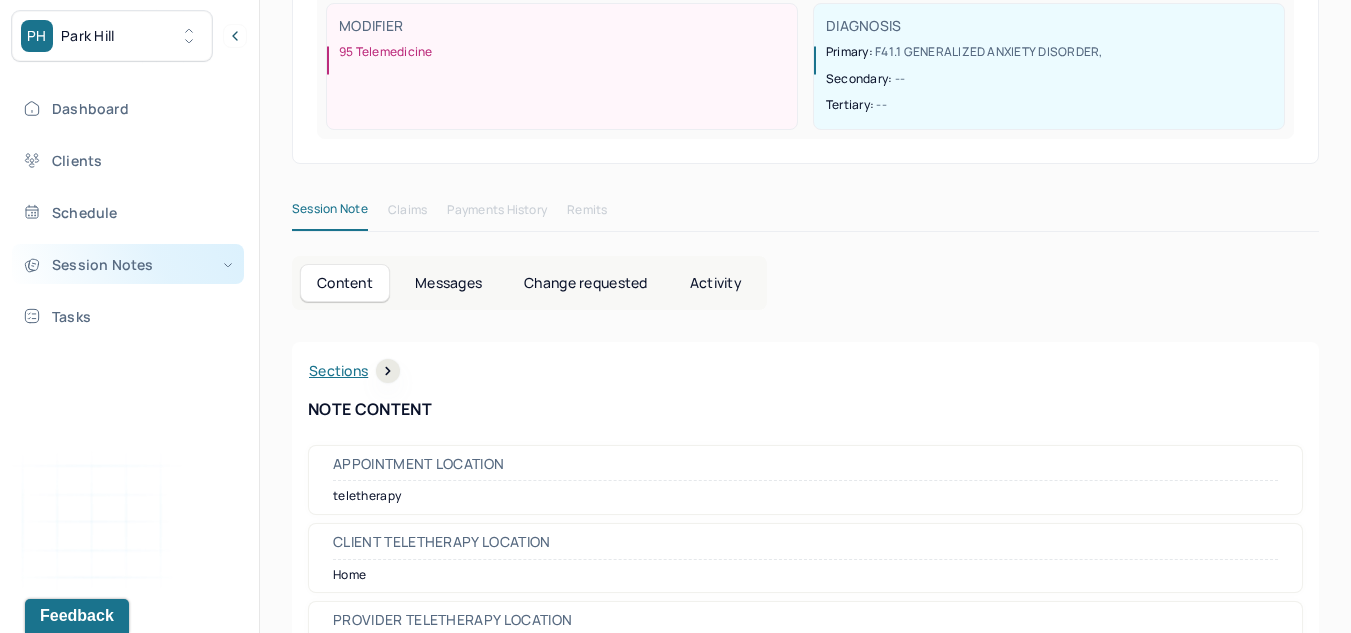click on "Session Notes" at bounding box center [128, 264] 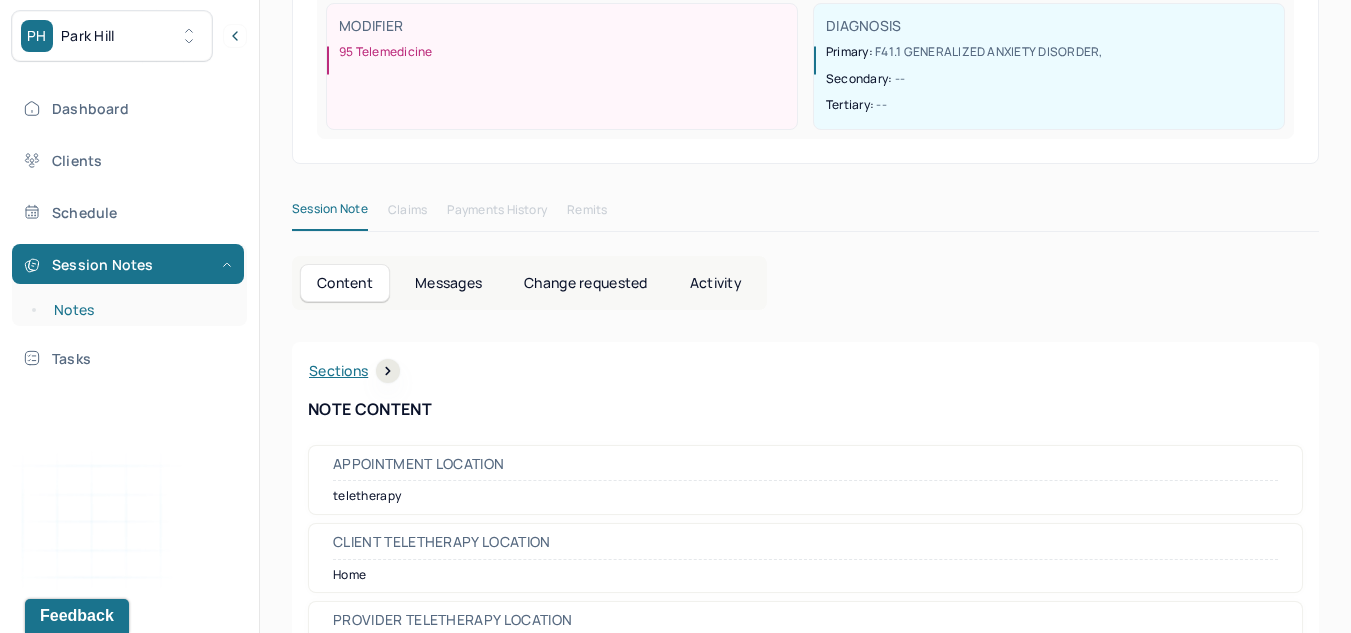 click on "Notes" at bounding box center [139, 310] 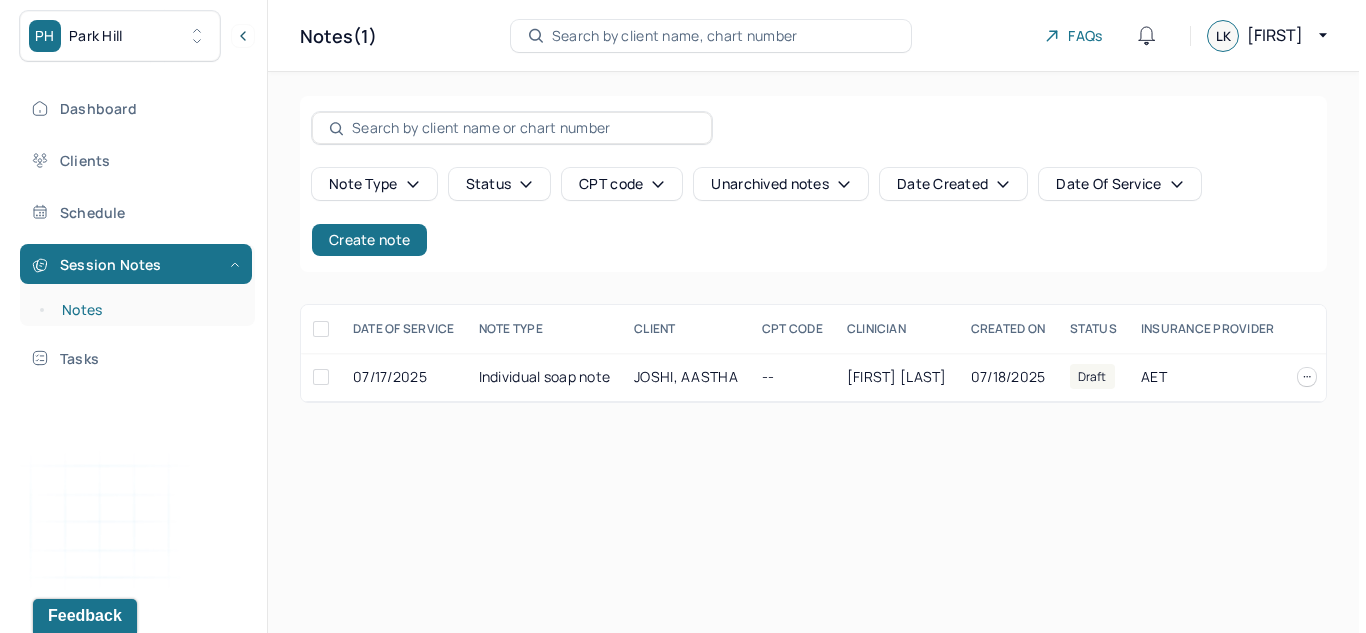 scroll, scrollTop: 0, scrollLeft: 0, axis: both 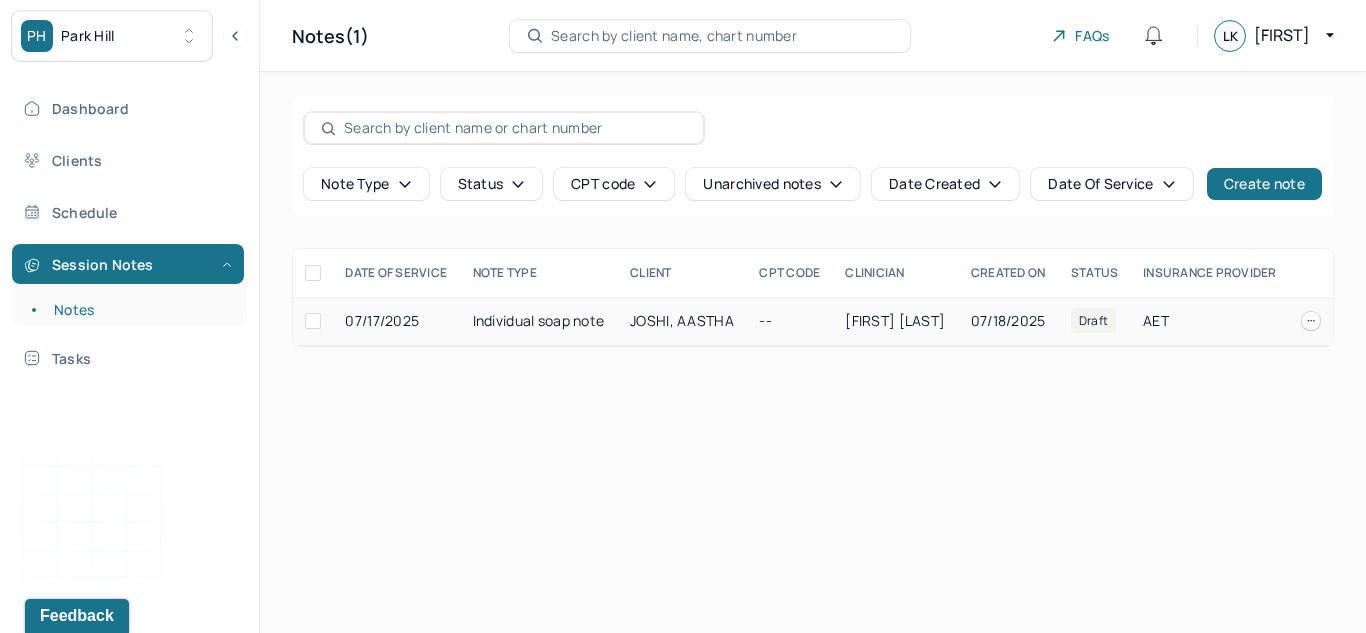 click on "07/17/2025" at bounding box center (396, 321) 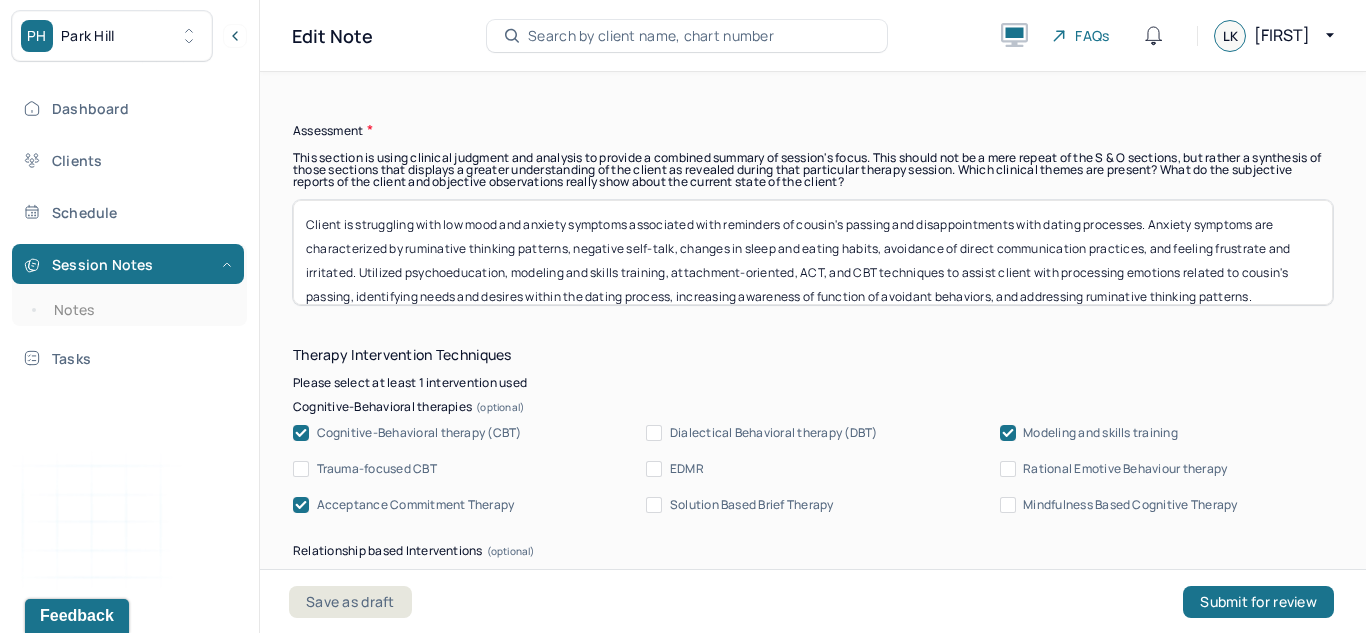 scroll, scrollTop: 1866, scrollLeft: 0, axis: vertical 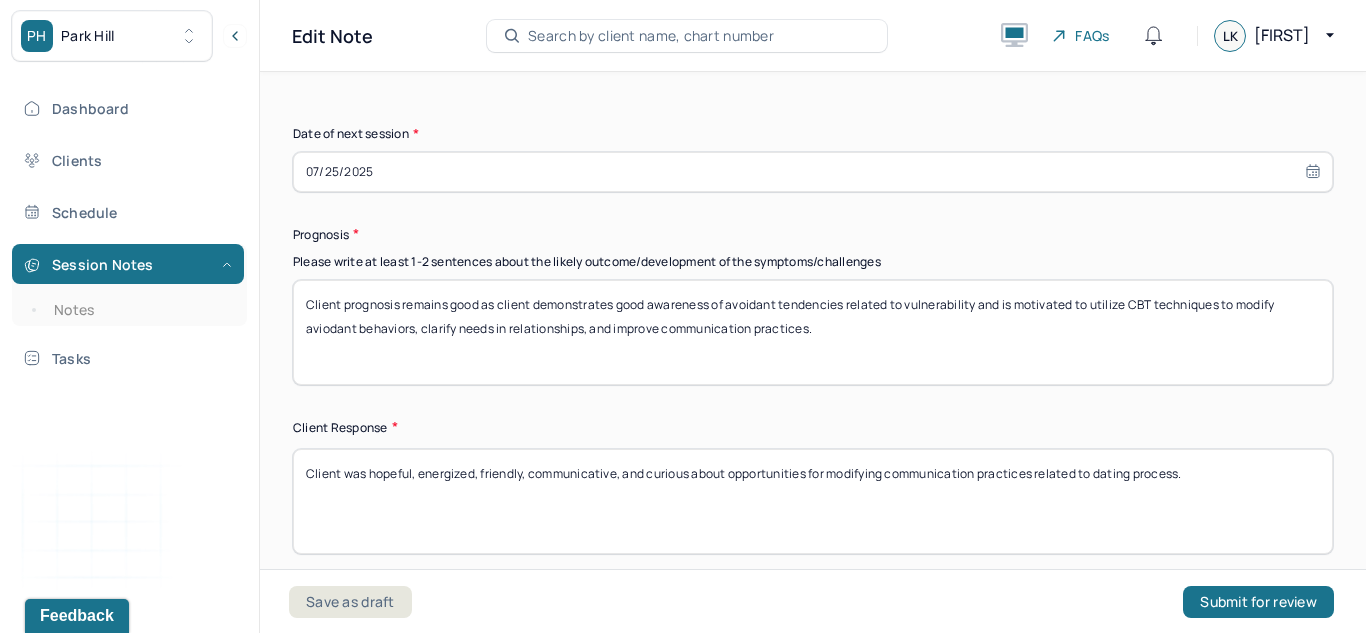 click on "Client prognosis remains good as client demonstrates good awareness of avoidant tendencies related to vulnerability and is motivated to utilize CBT techniques to modify aviodant behaviors, clarify needs in relationships, and improve communication practices." at bounding box center [813, 332] 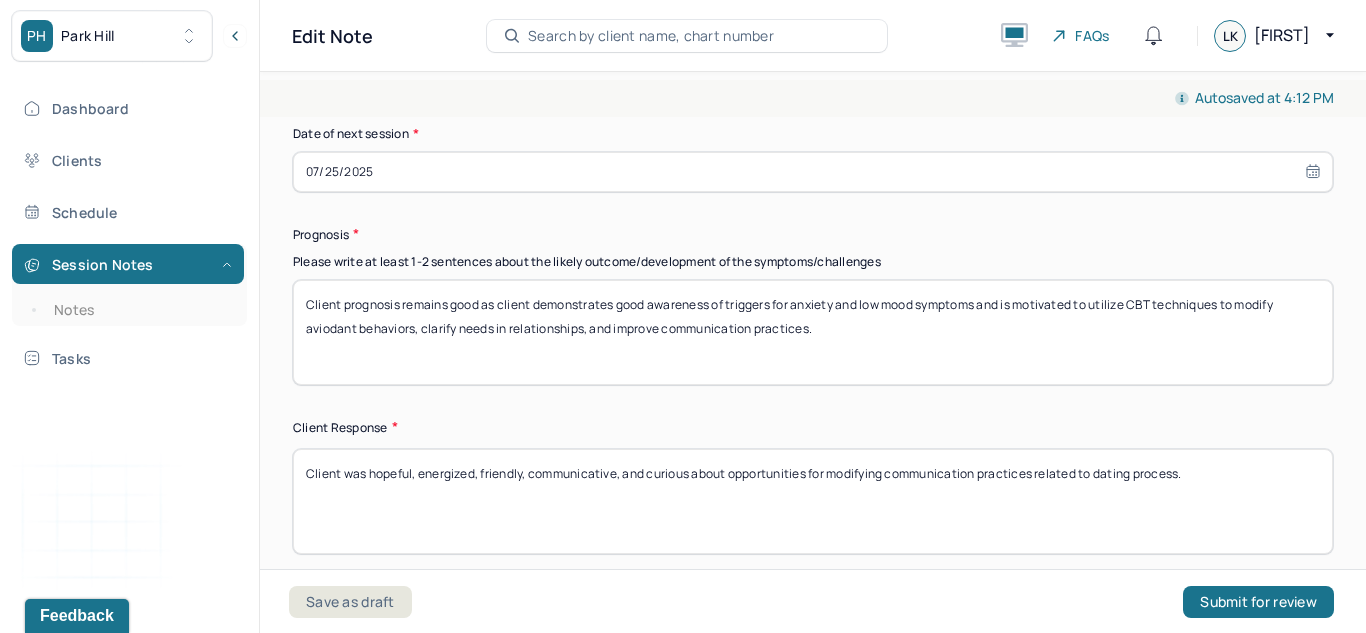 click on "Client prognosis remains good as client demonstrates good awareness of triggers for anxiety and low mood symptoms and is motivated to utilize CBT techniques to modify aviodant behaviors, clarify needs in relationships, and improve communication practices." at bounding box center [813, 332] 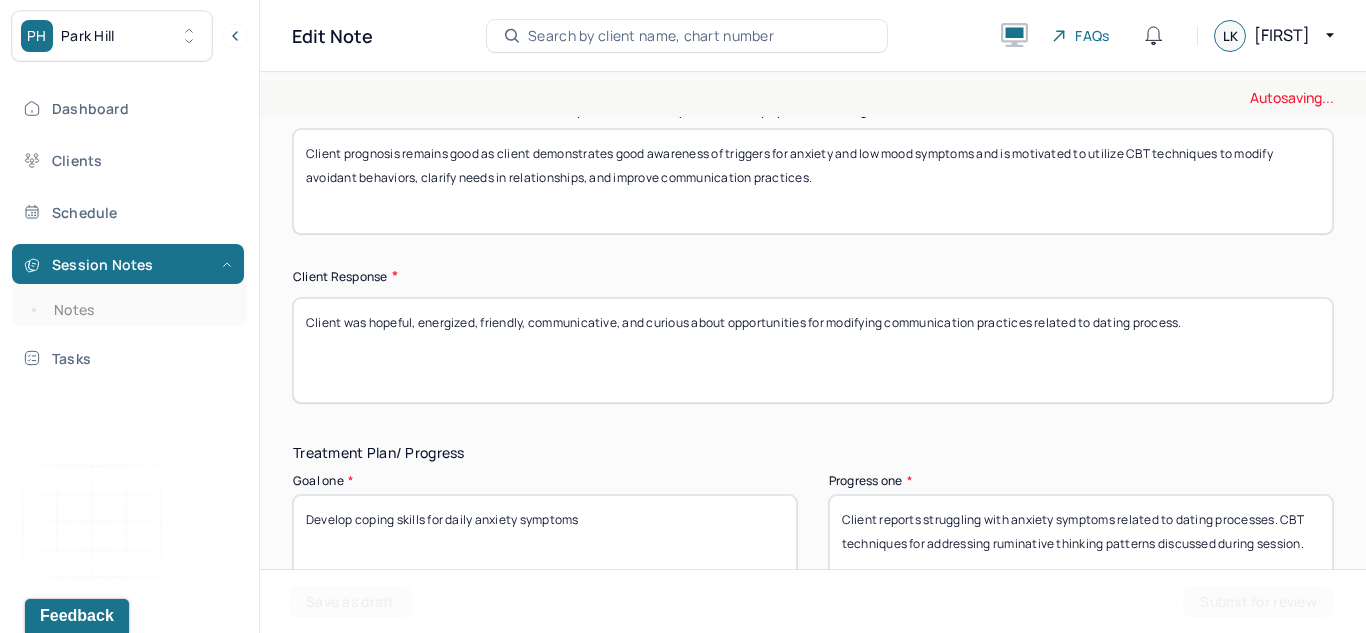 scroll, scrollTop: 3030, scrollLeft: 0, axis: vertical 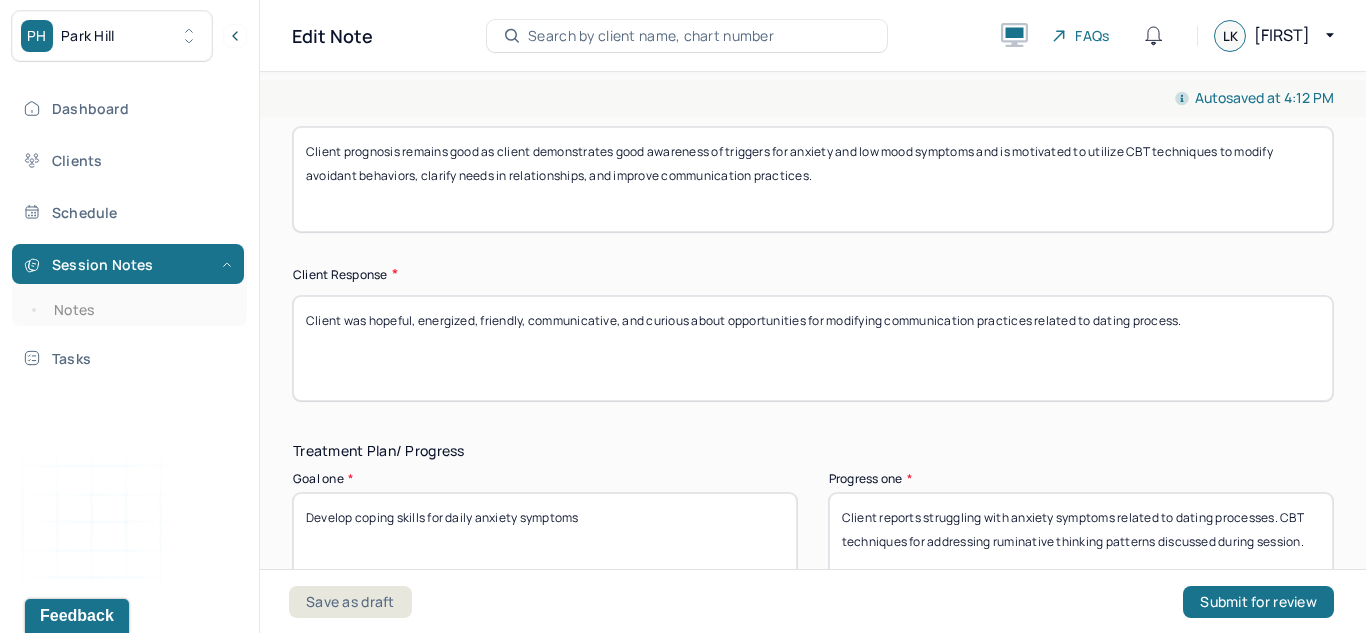 type on "Client prognosis remains good as client demonstrates good awareness of triggers for anxiety and low mood symptoms and is motivated to utilize CBT techniques to modify avoidant behaviors, clarify needs in relationships, and improve communication practices." 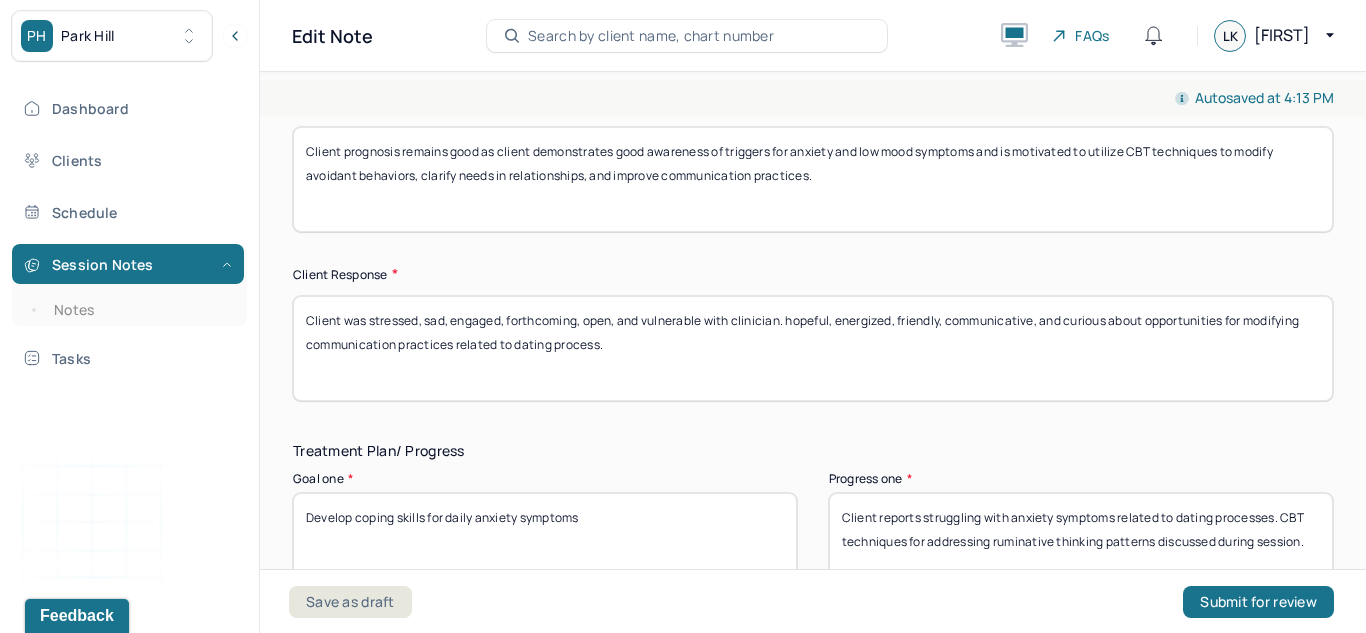 drag, startPoint x: 794, startPoint y: 323, endPoint x: 808, endPoint y: 375, distance: 53.851646 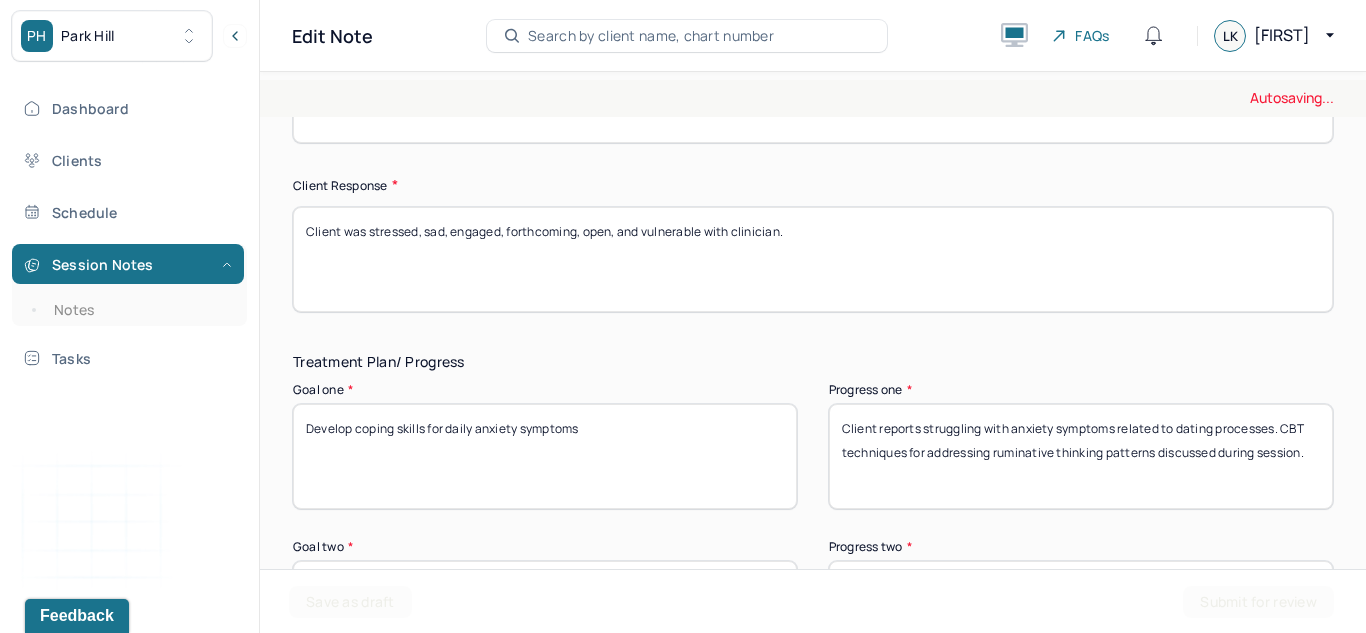scroll, scrollTop: 3172, scrollLeft: 0, axis: vertical 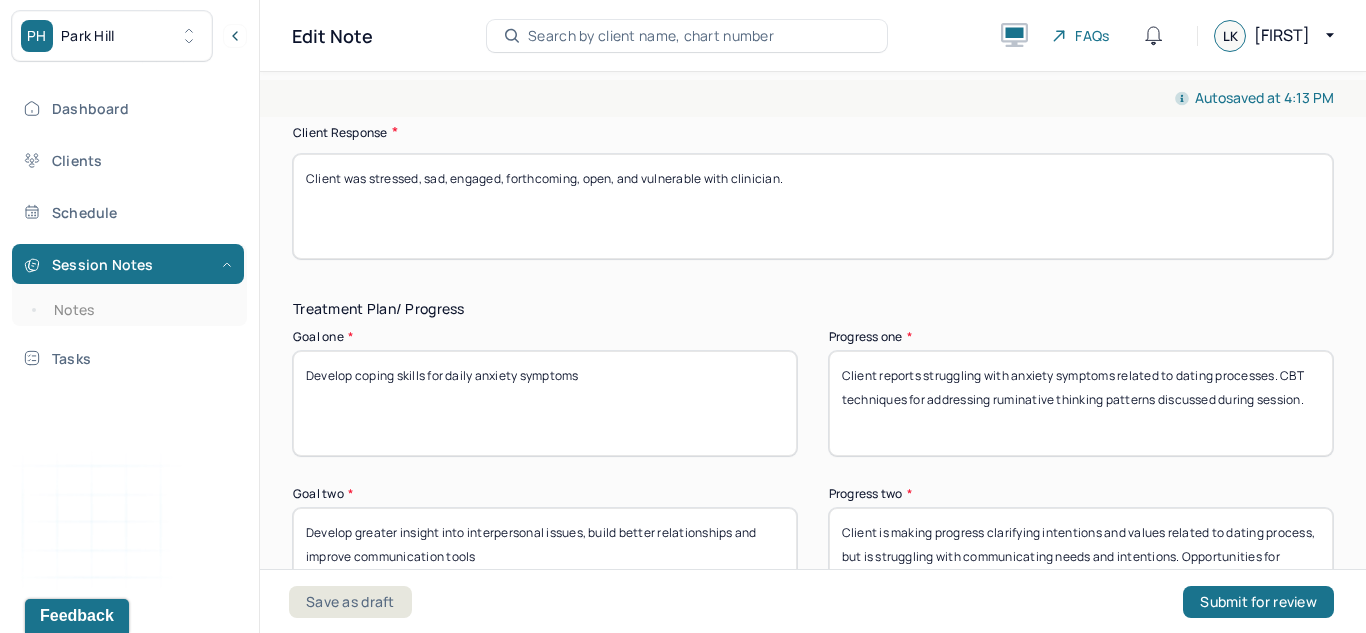 type on "Client was stressed, sad, engaged, forthcoming, open, and vulnerable with clinician." 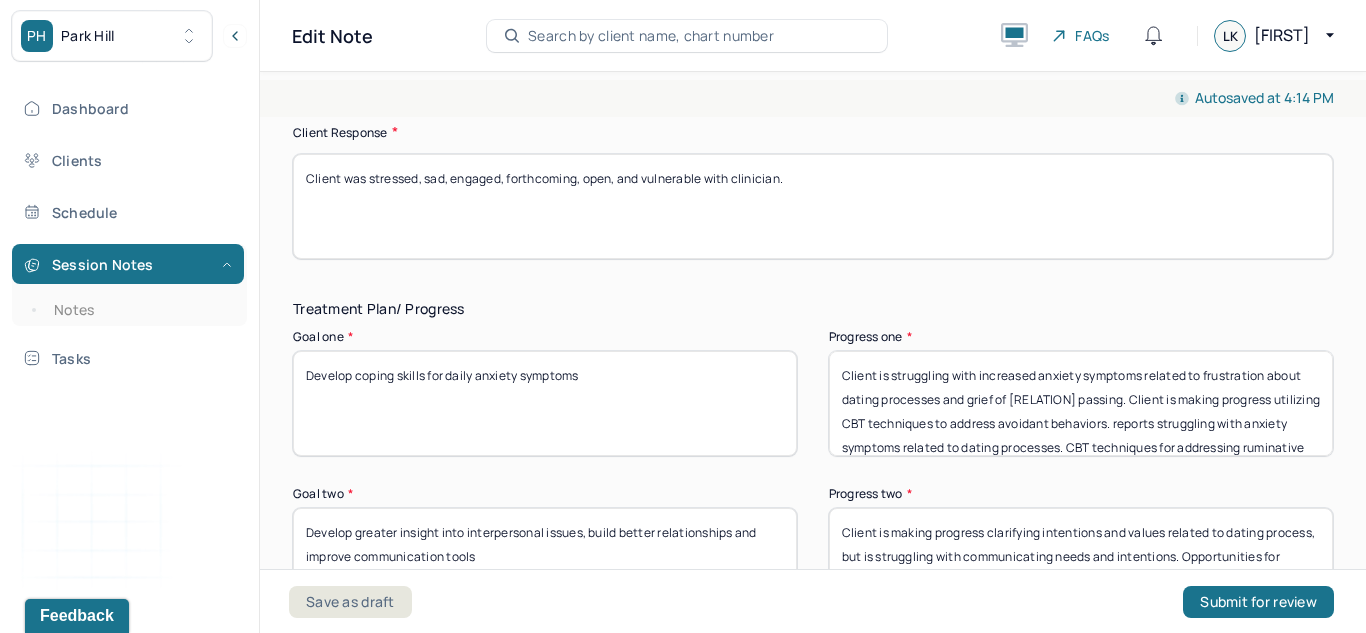 scroll, scrollTop: 41, scrollLeft: 0, axis: vertical 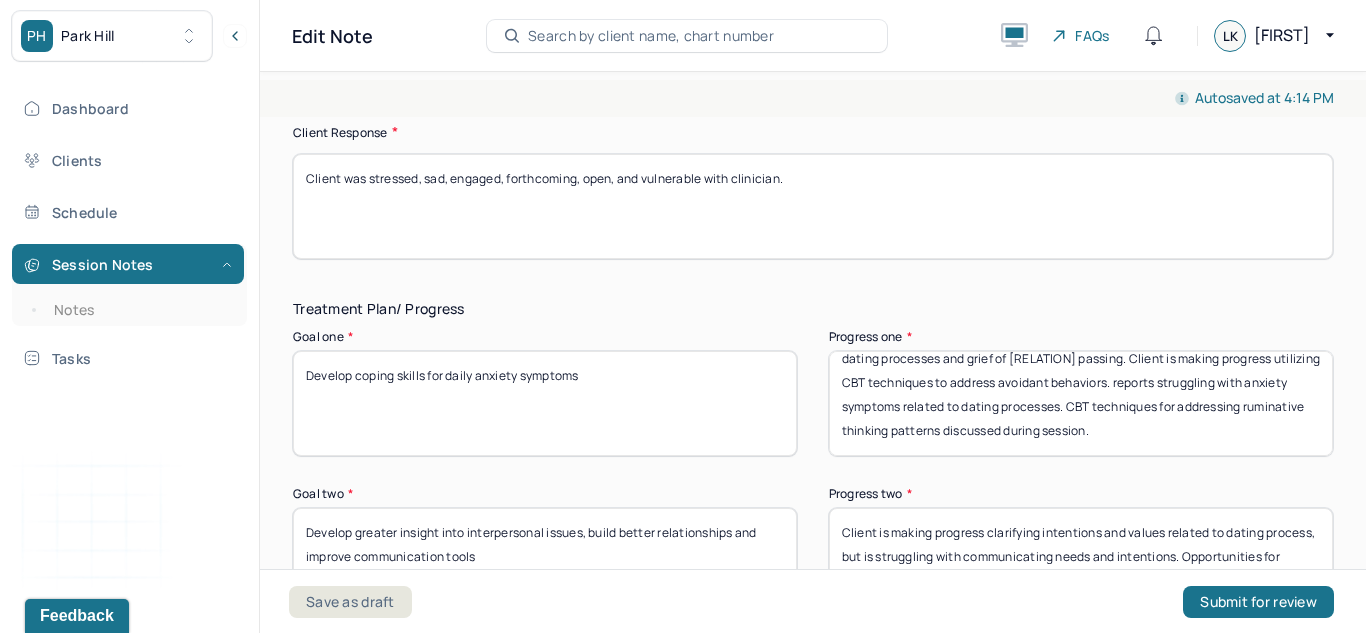 drag, startPoint x: 1151, startPoint y: 416, endPoint x: 1200, endPoint y: 483, distance: 83.00603 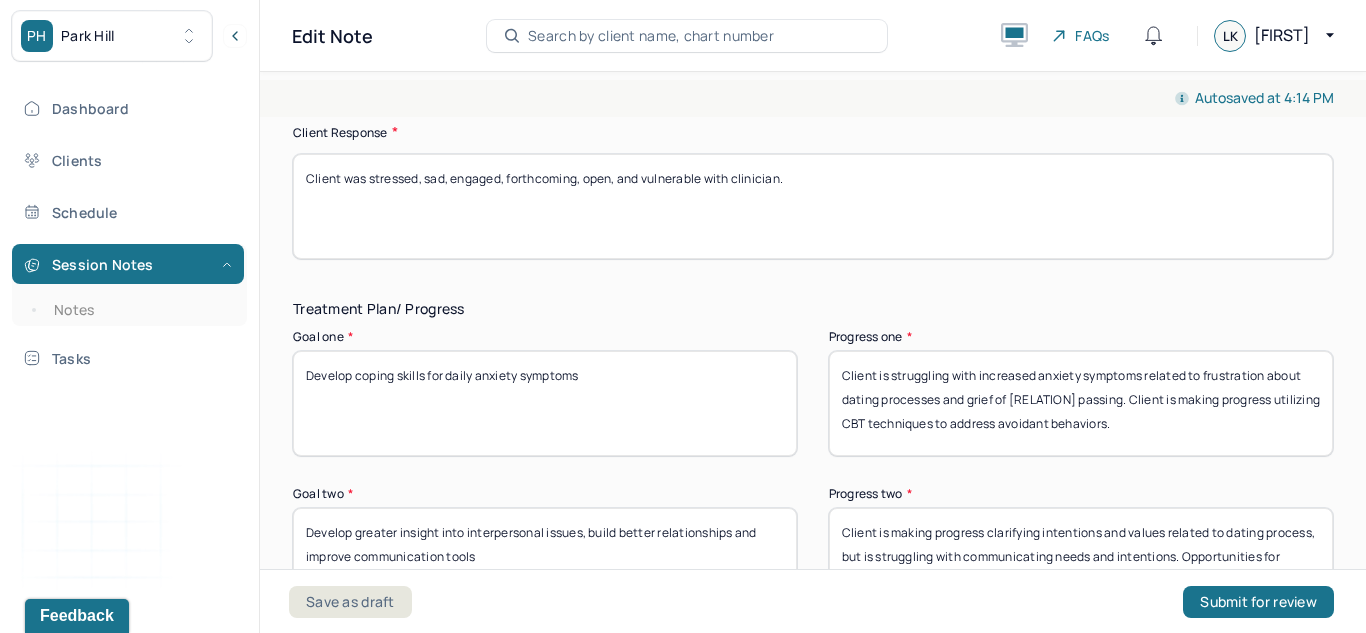 scroll, scrollTop: 0, scrollLeft: 0, axis: both 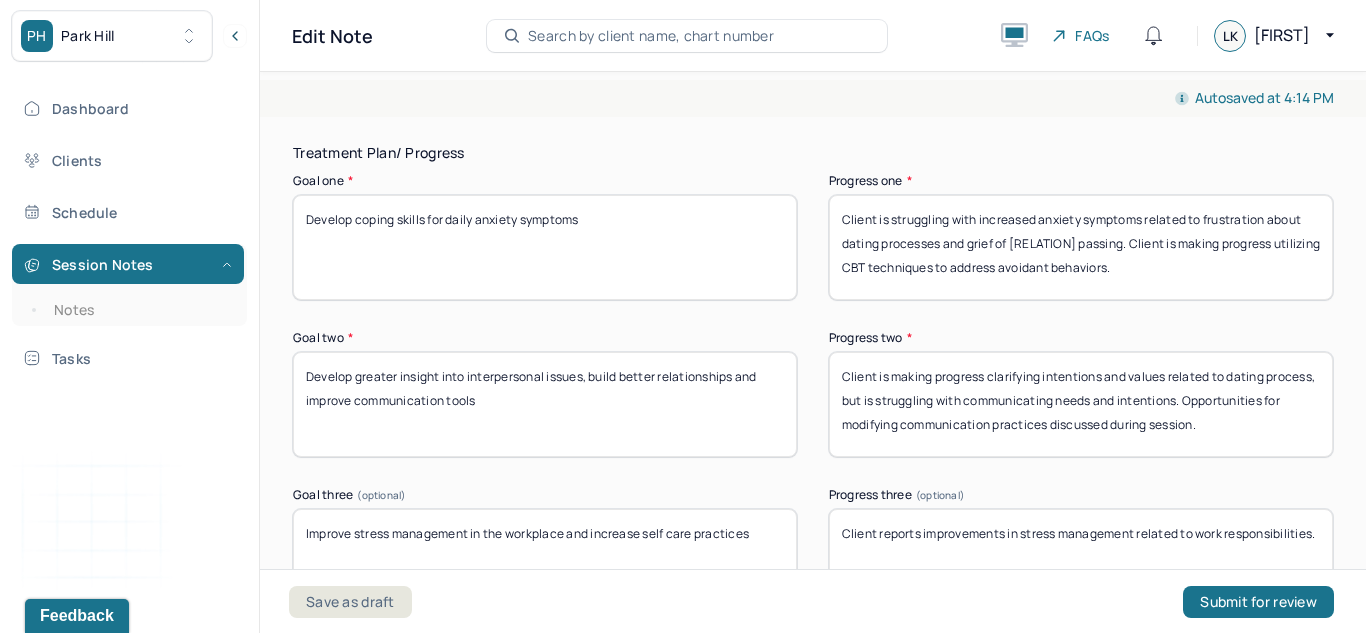 type on "Client is struggling with increased anxiety symptoms related to frustration about dating processes and grief of [RELATION] passing. Client is making progress utilizing CBT techniques to address avoidant behaviors." 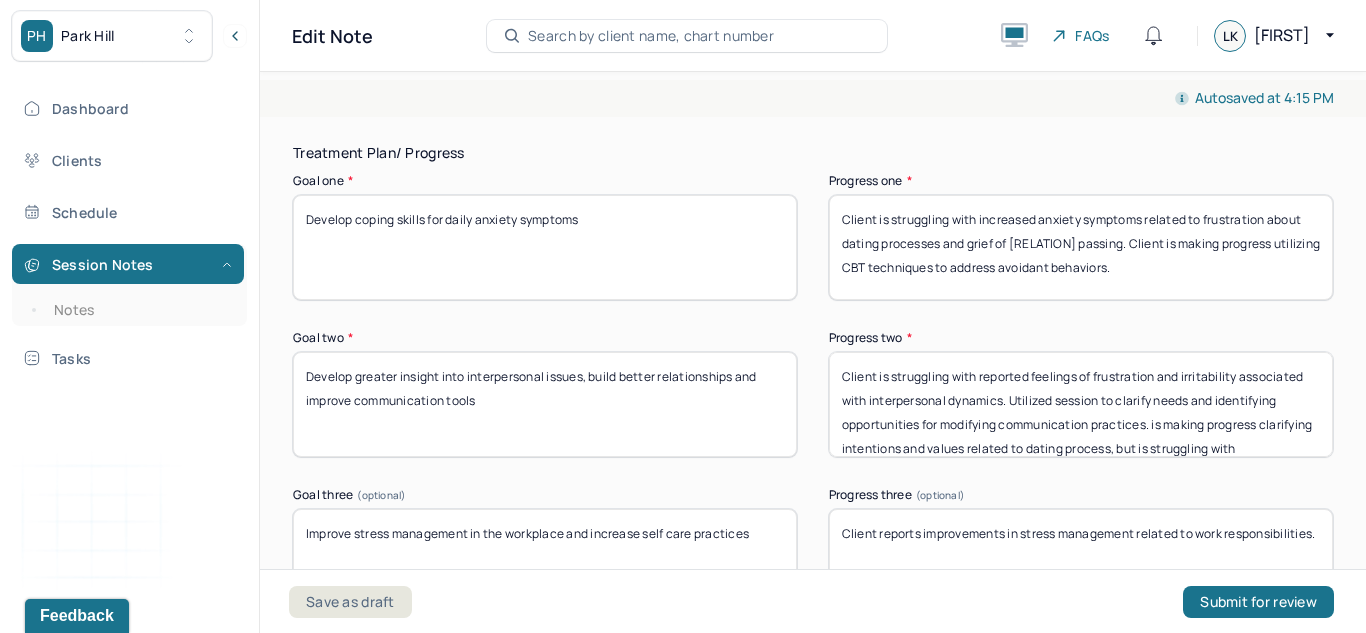 scroll, scrollTop: 65, scrollLeft: 0, axis: vertical 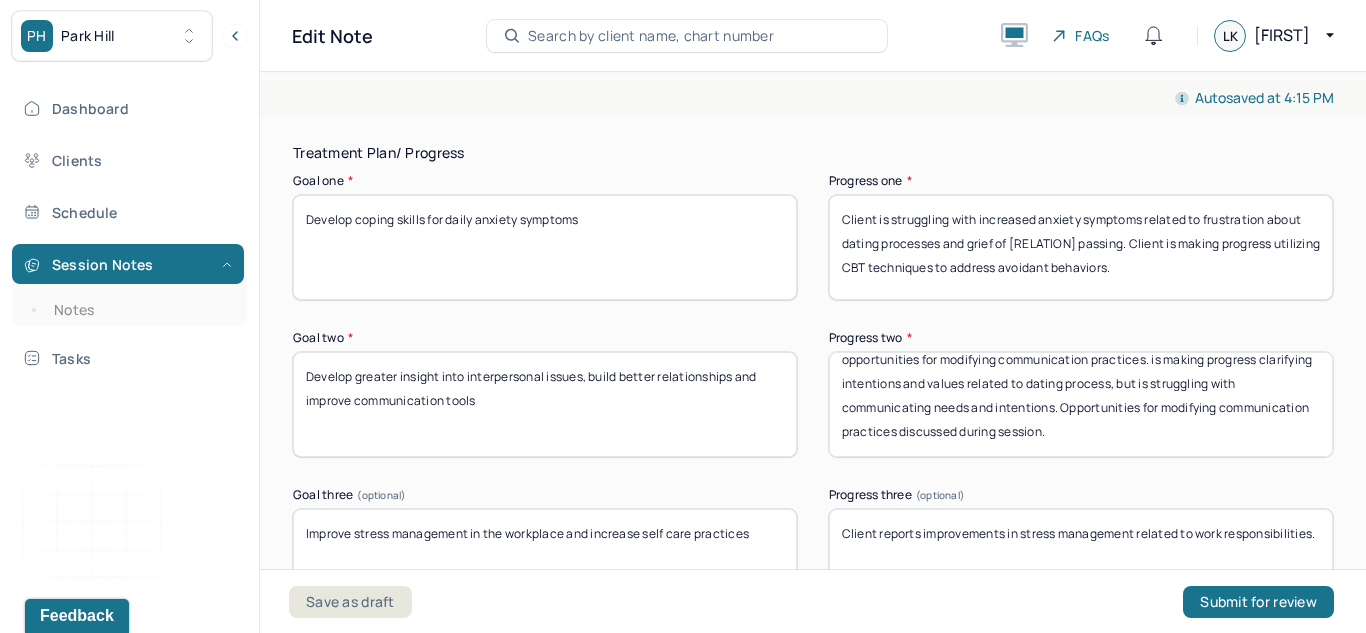 drag, startPoint x: 1207, startPoint y: 426, endPoint x: 1271, endPoint y: 476, distance: 81.21576 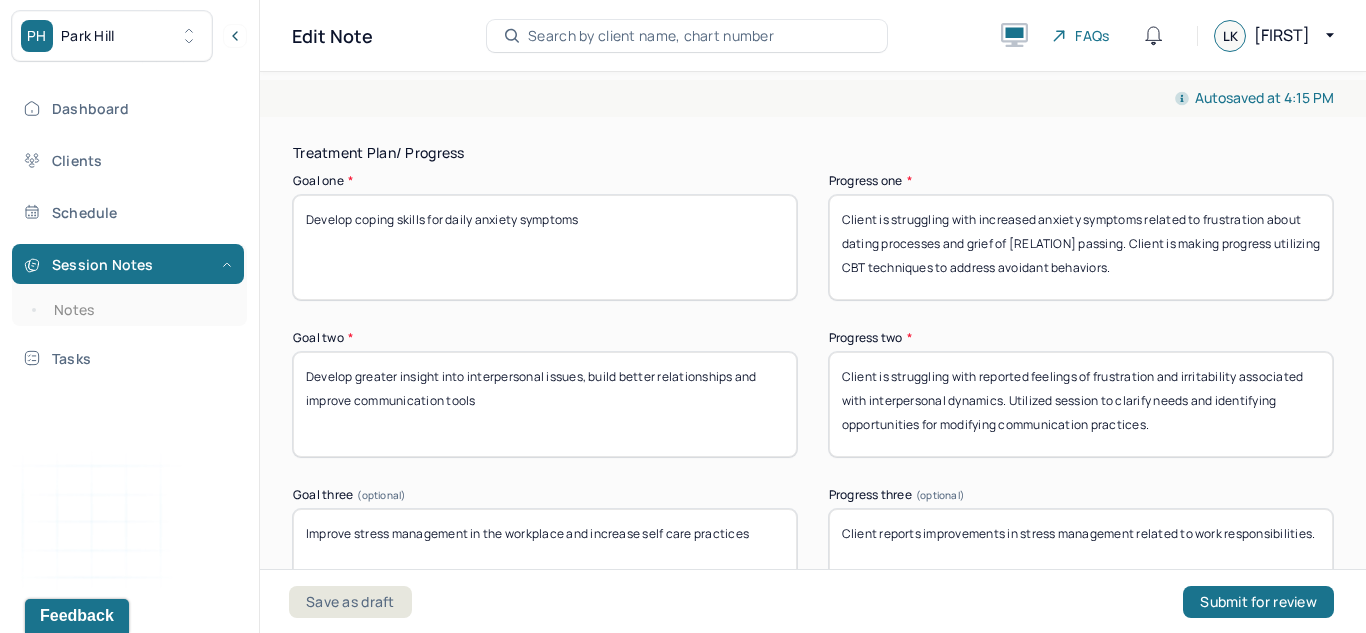 scroll, scrollTop: 0, scrollLeft: 0, axis: both 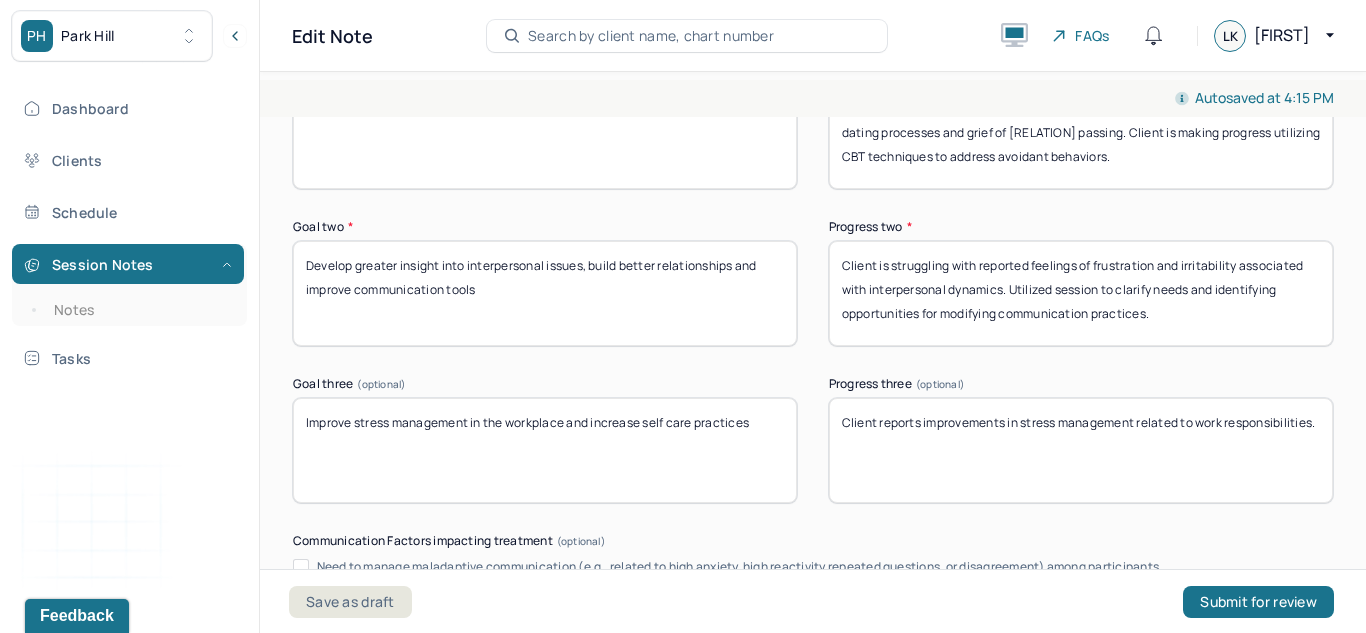 type on "Client is struggling with reported feelings of frustration and irritability associated with interpersonal dynamics. Utilized session to clarify needs and identifying opportunities for modifying communication practices." 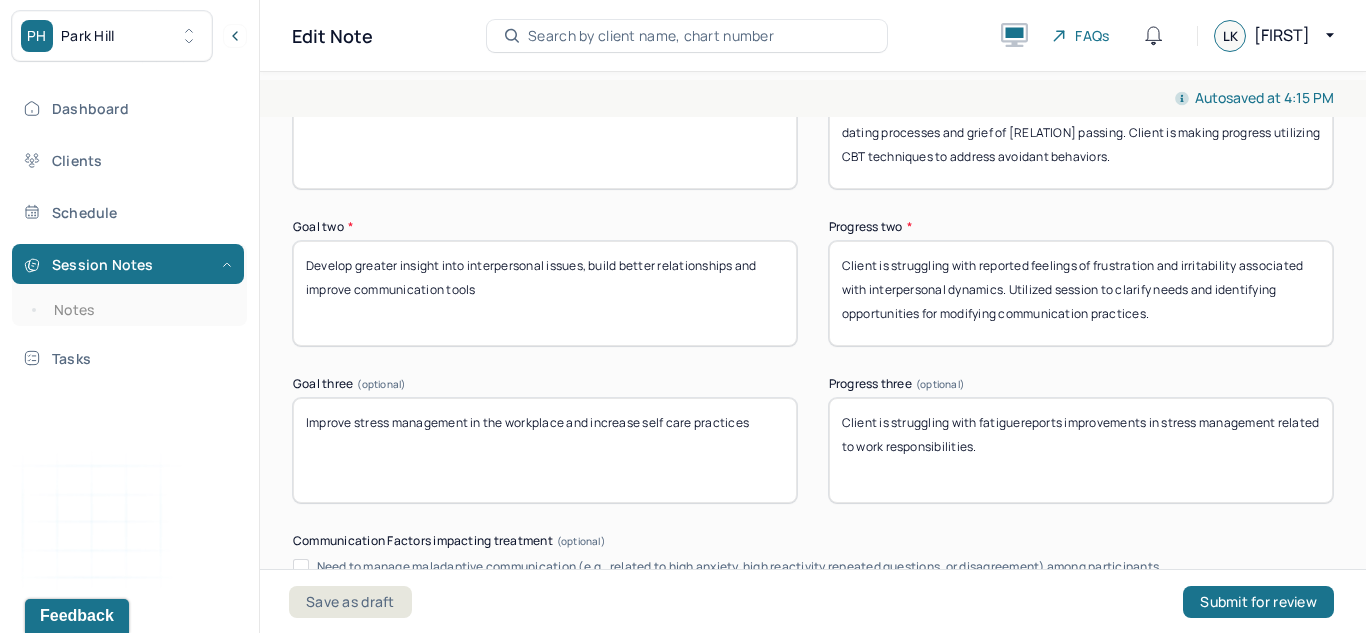drag, startPoint x: 1052, startPoint y: 459, endPoint x: 758, endPoint y: 396, distance: 300.67426 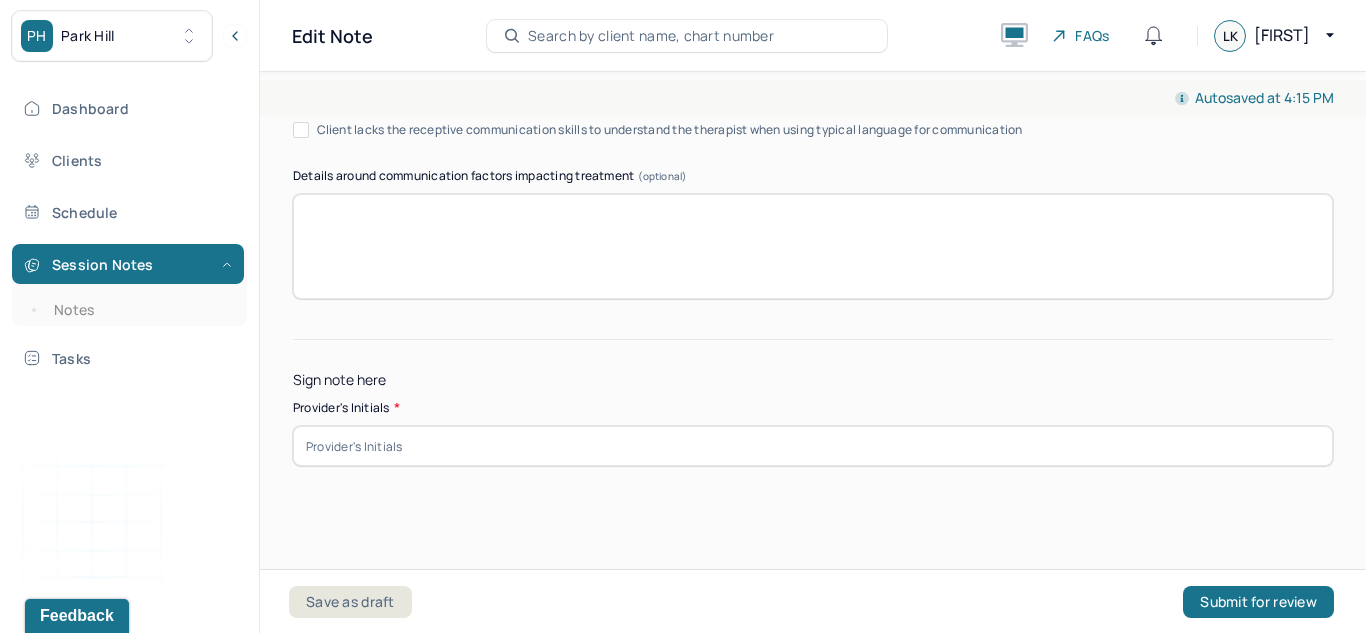 scroll, scrollTop: 4031, scrollLeft: 0, axis: vertical 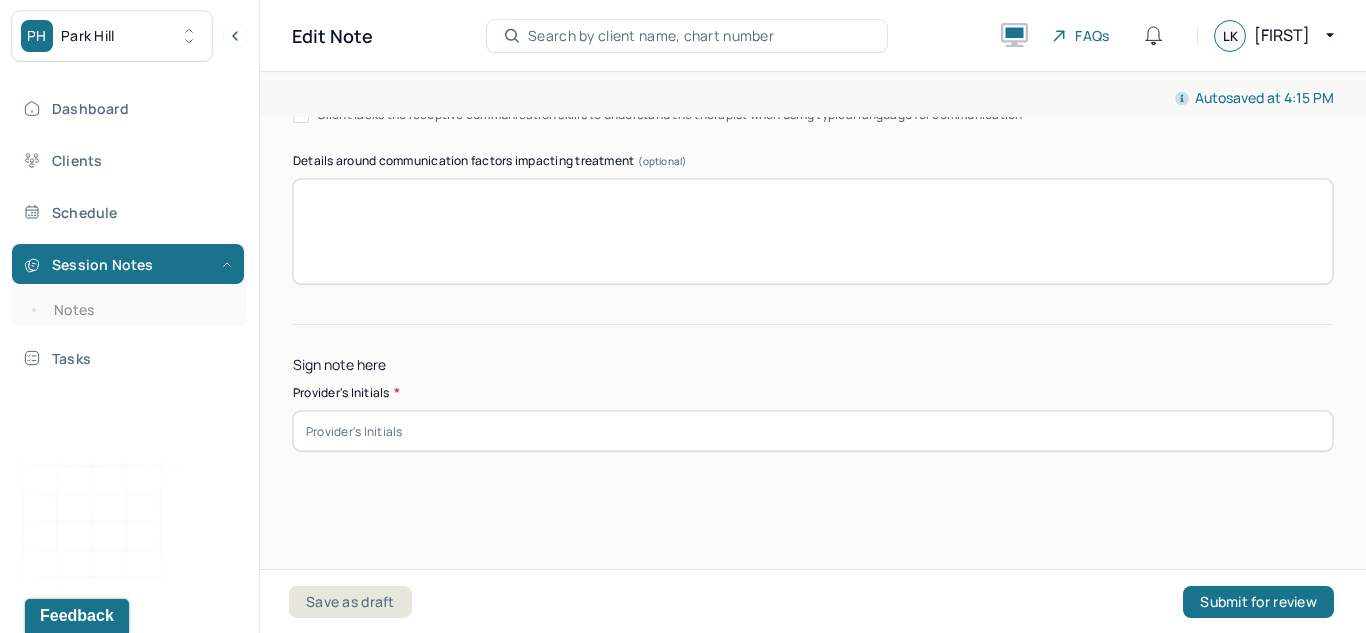 type on "Workplace stress not addressed during session. Utilized session to clarify opportunities for practicing self-care over weekend." 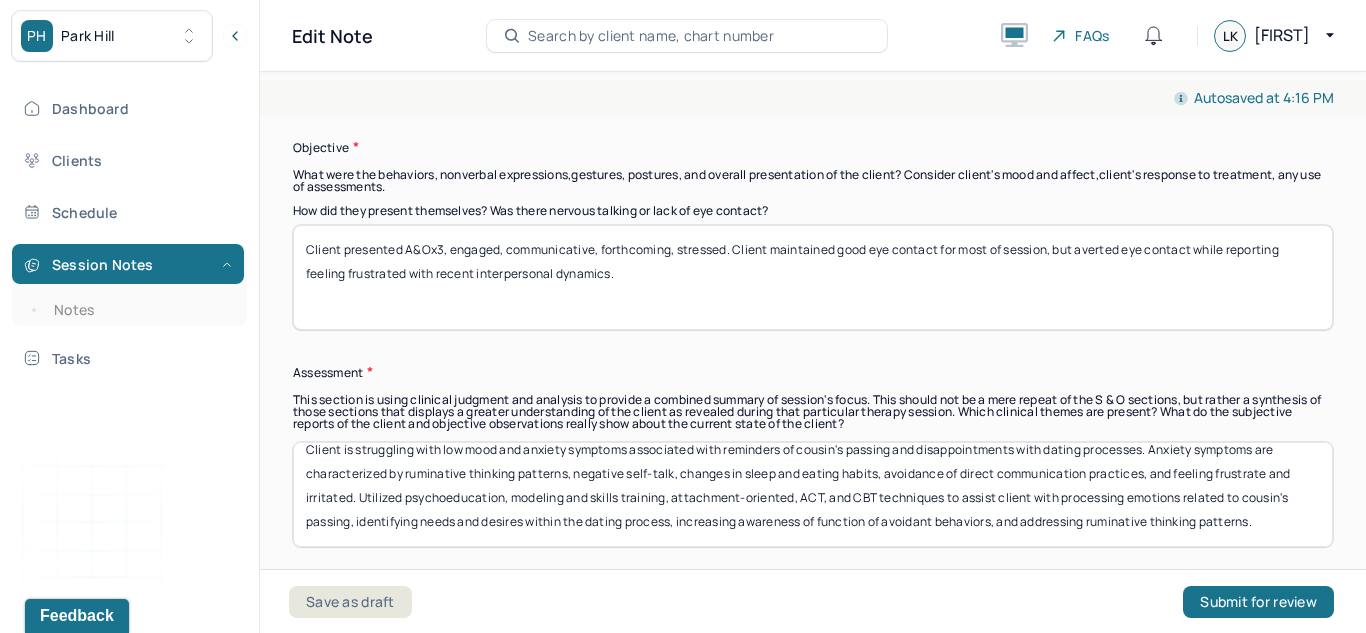 scroll, scrollTop: 1803, scrollLeft: 0, axis: vertical 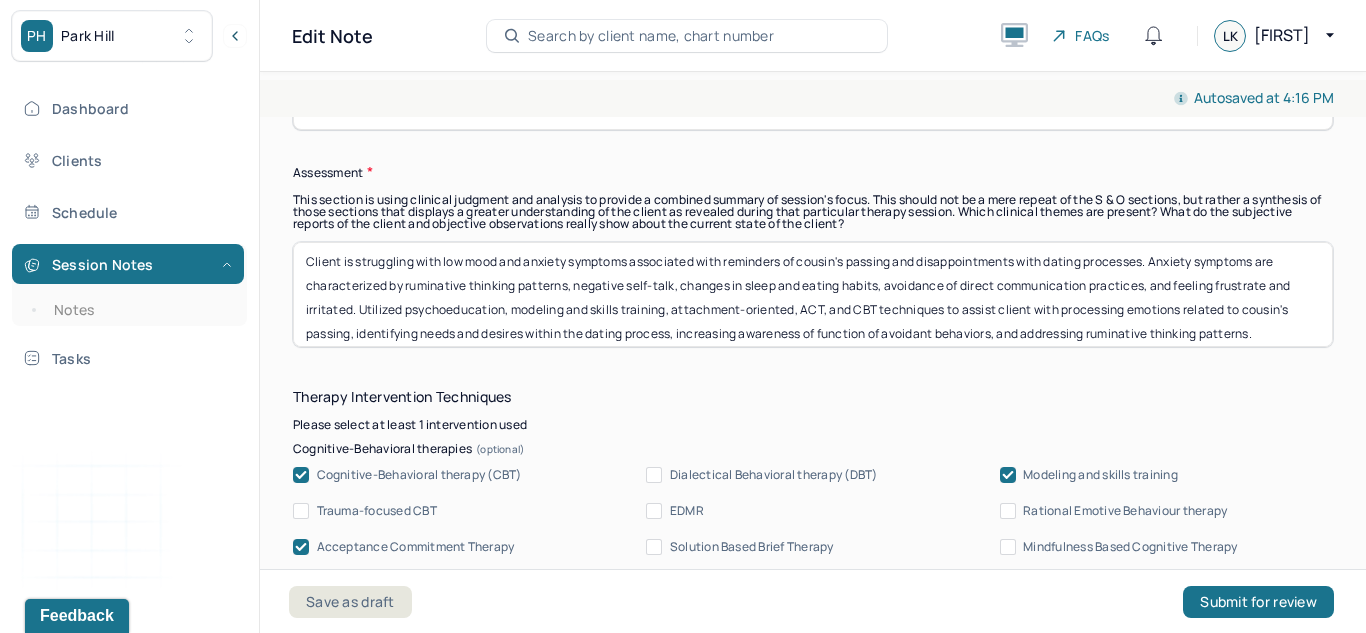 type on "LK" 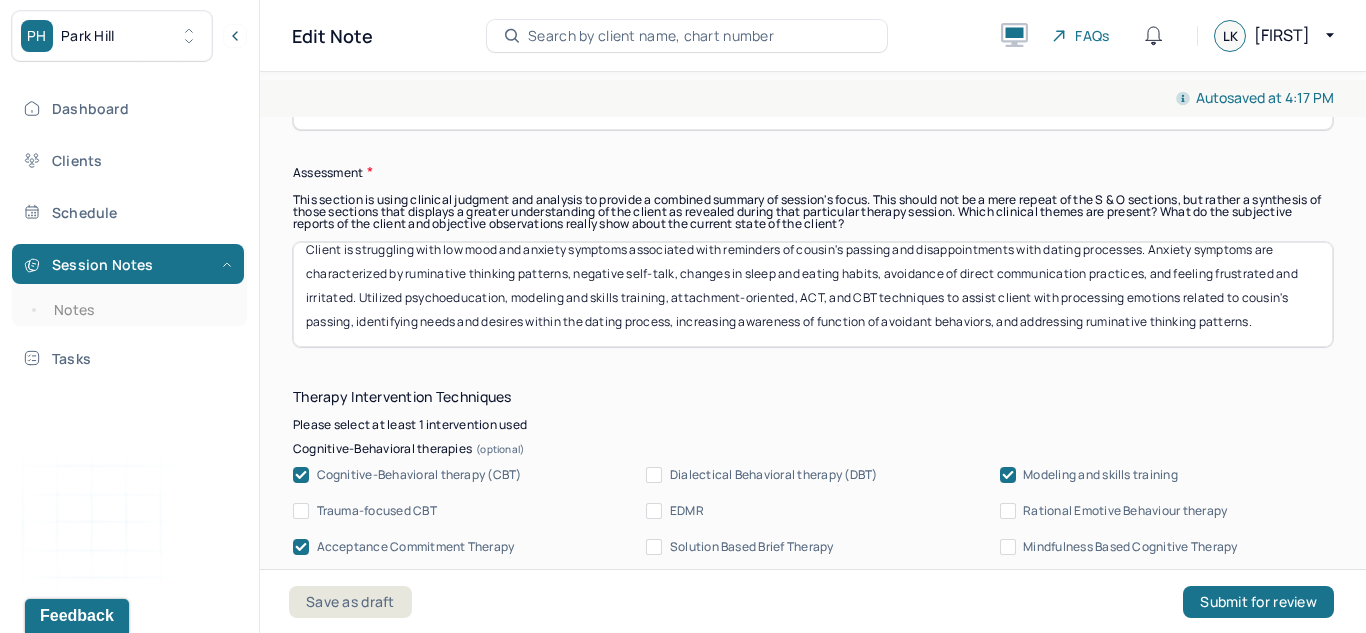 scroll, scrollTop: 41, scrollLeft: 0, axis: vertical 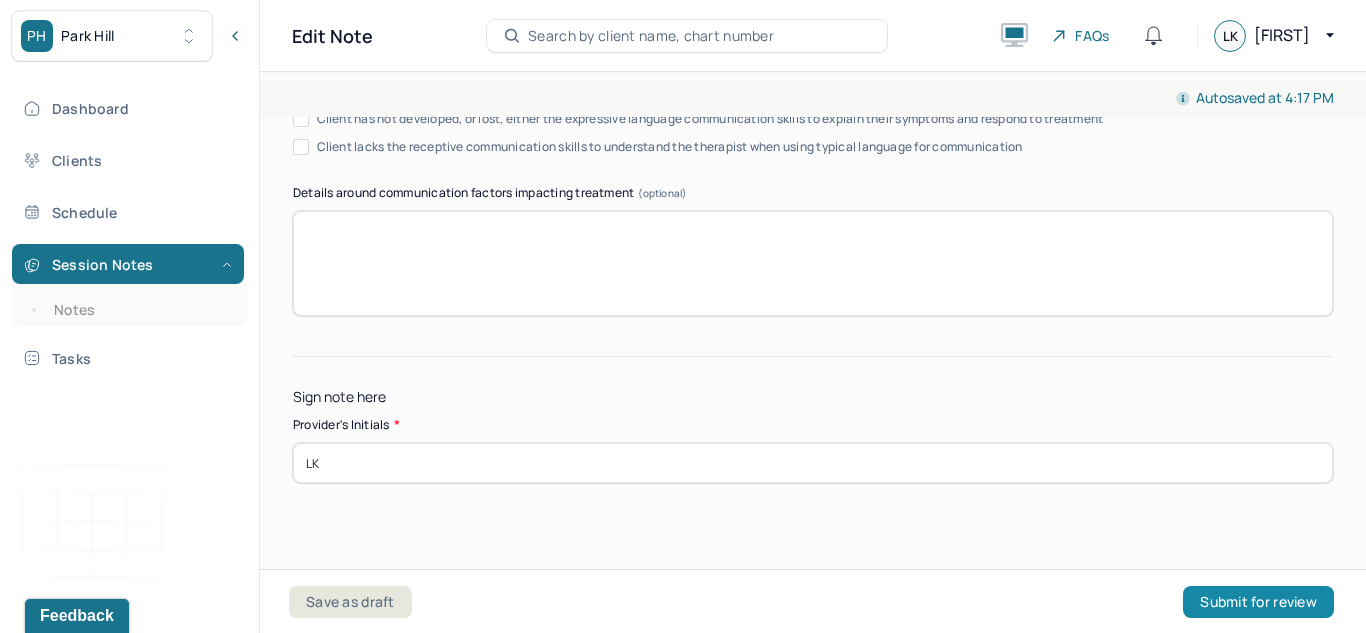 type on "Client is struggling with low mood and anxiety symptoms associated with reminders of cousin's passing and disappointments with dating processes. Anxiety symptoms are characterized by ruminative thinking patterns, negative self-talk, changes in sleep and eating habits, avoidance of direct communication practices, and feeling frustrated and irritated. Utilized psychoeducation, modeling and skills training, attachment-oriented, ACT, and CBT techniques to assist client with processing emotions related to cousin's passing, identifying needs and desires within the dating process, increasing awareness of function of avoidant behaviors, and addressing ruminative thinking patterns." 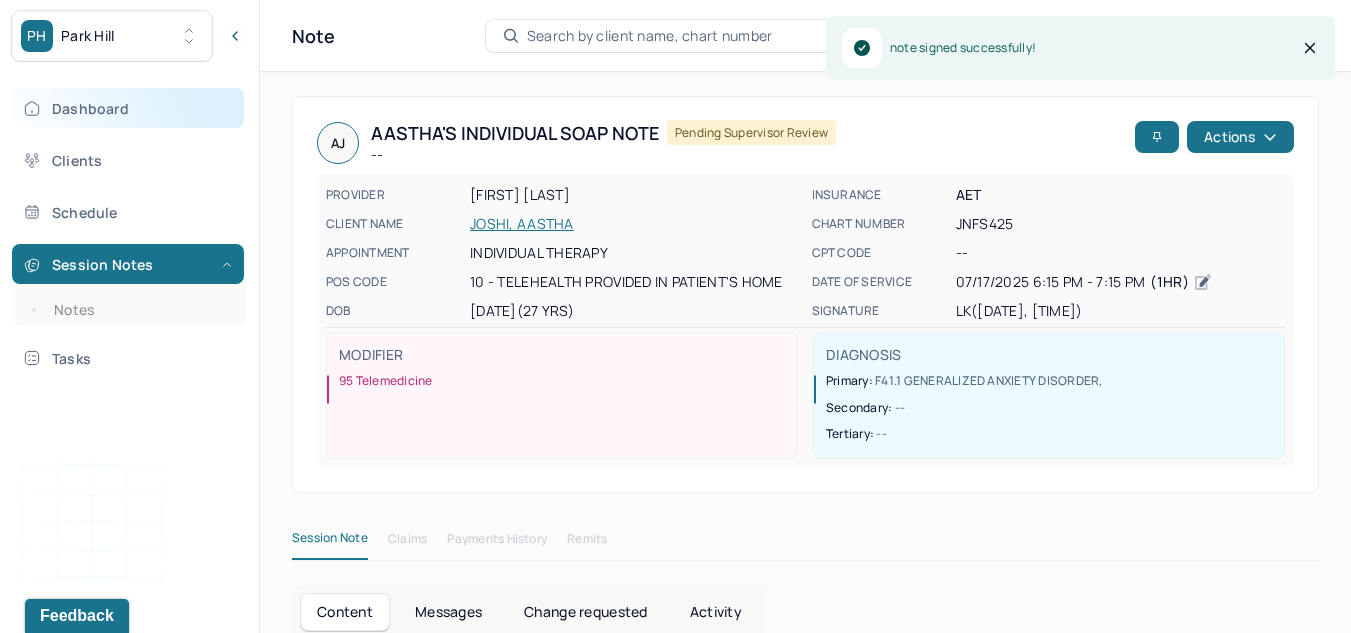 click on "Dashboard" at bounding box center (128, 108) 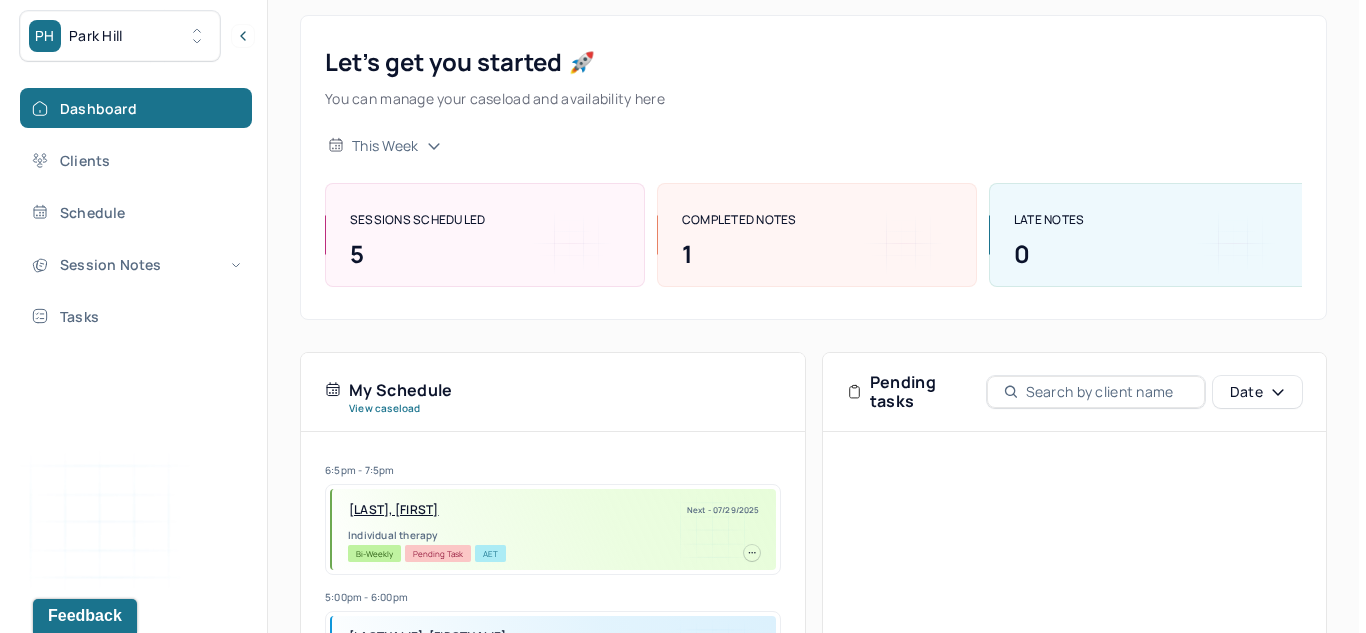 scroll, scrollTop: 0, scrollLeft: 0, axis: both 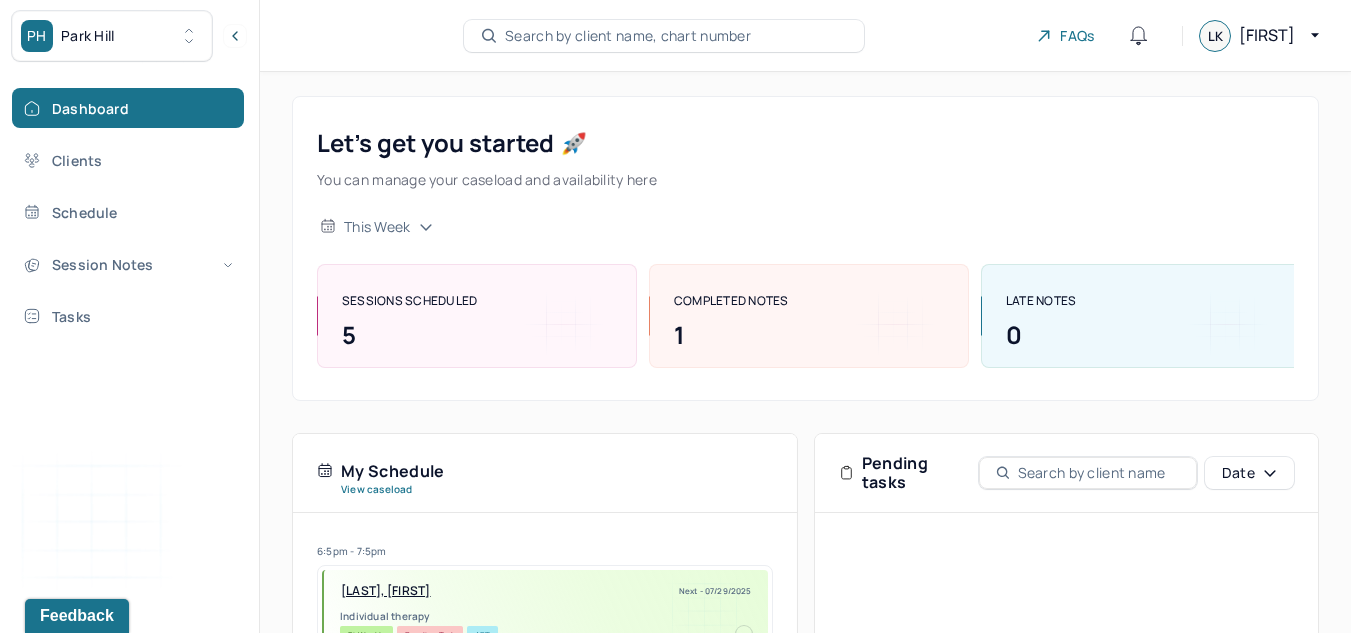 click on "Park Hill" at bounding box center (88, 36) 